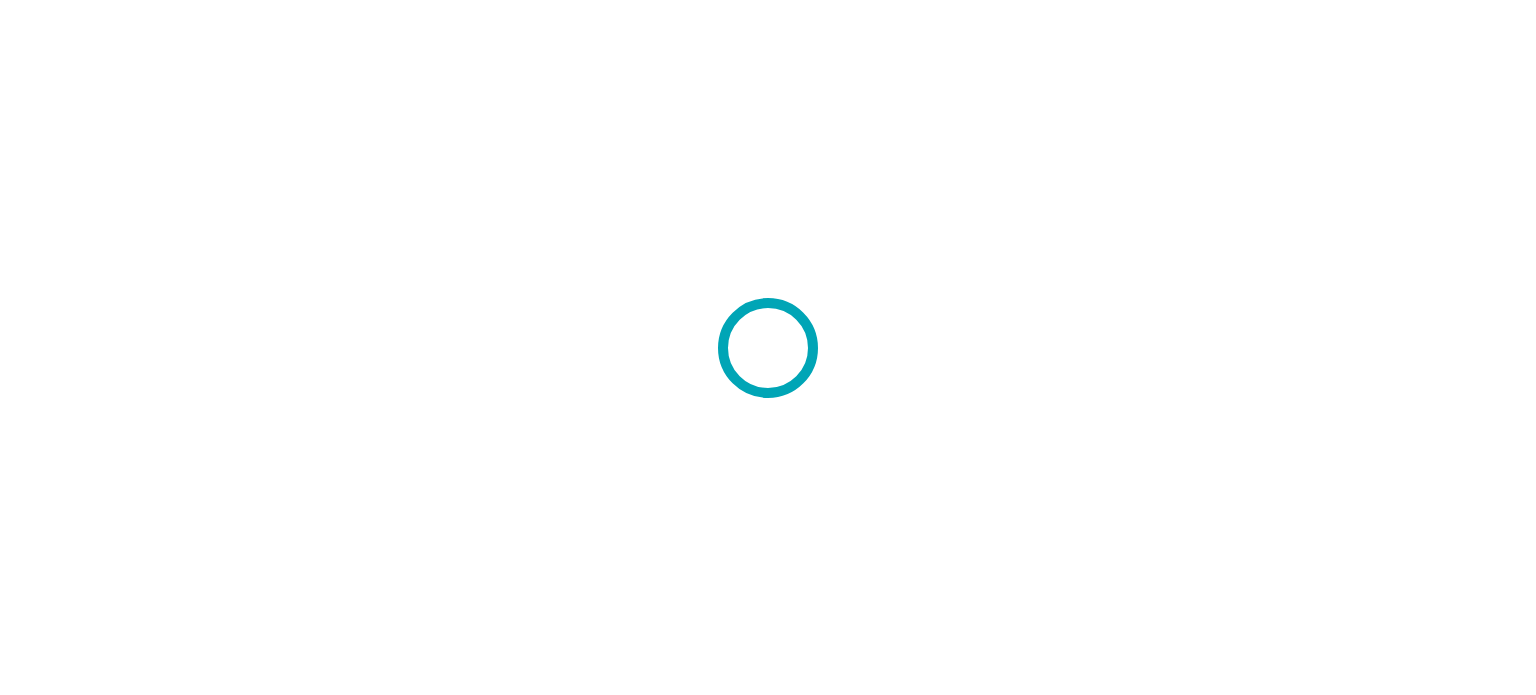 scroll, scrollTop: 0, scrollLeft: 0, axis: both 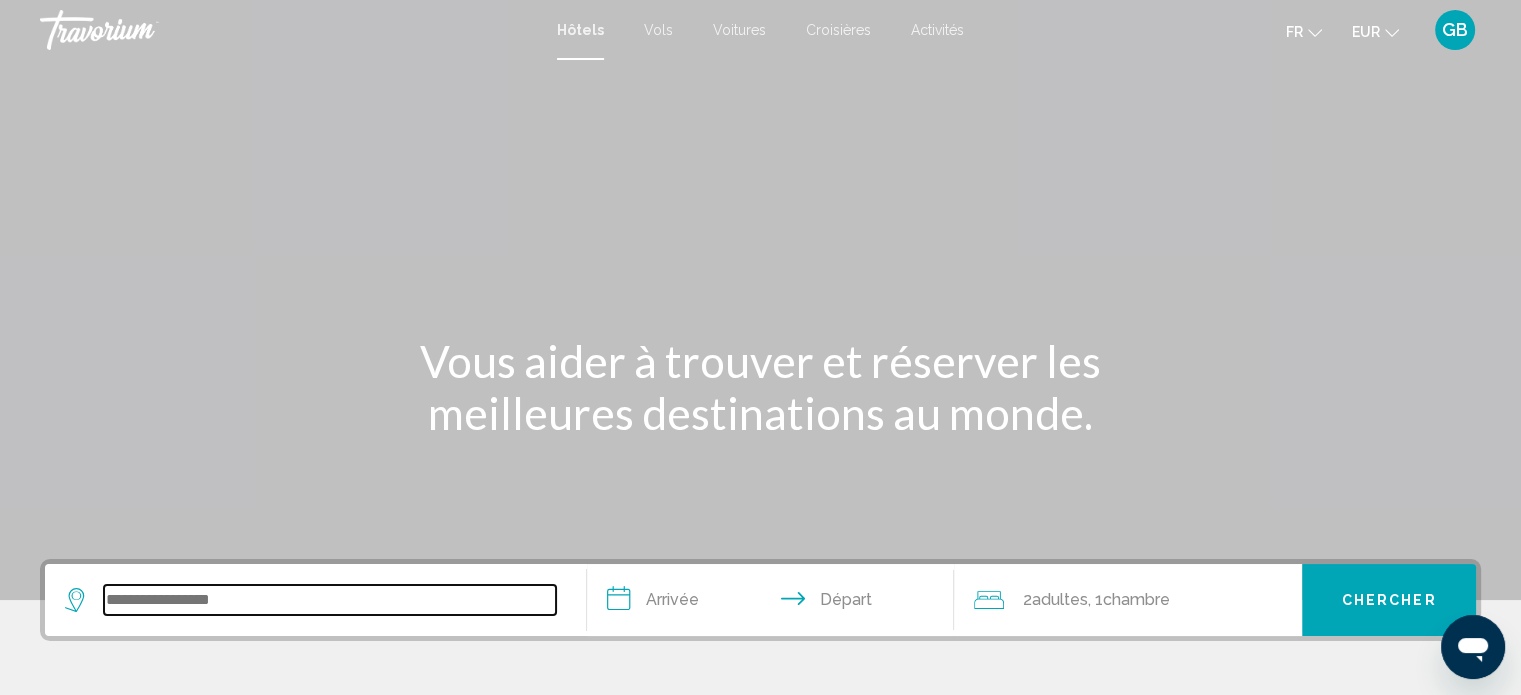 click at bounding box center [330, 600] 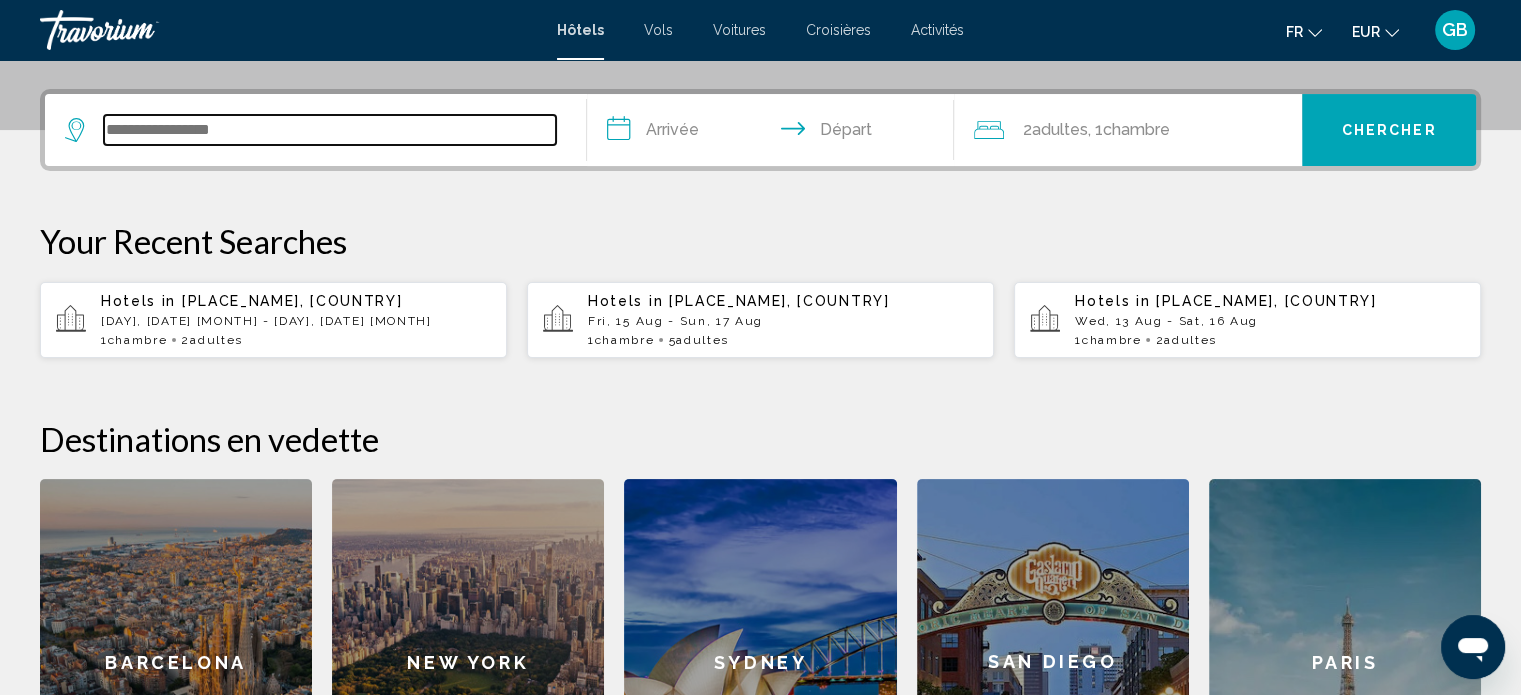 scroll, scrollTop: 493, scrollLeft: 0, axis: vertical 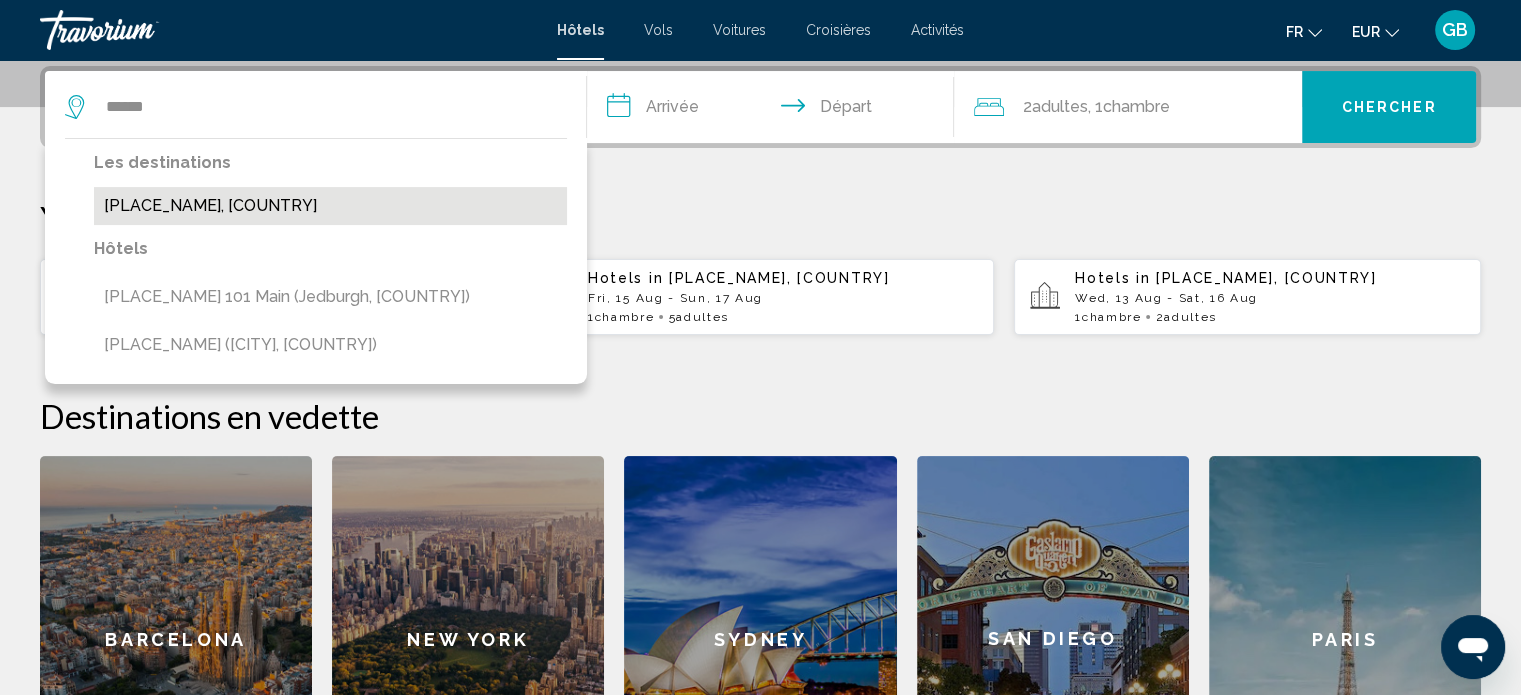 click on "[PLACE_NAME], [COUNTRY]" at bounding box center [330, 206] 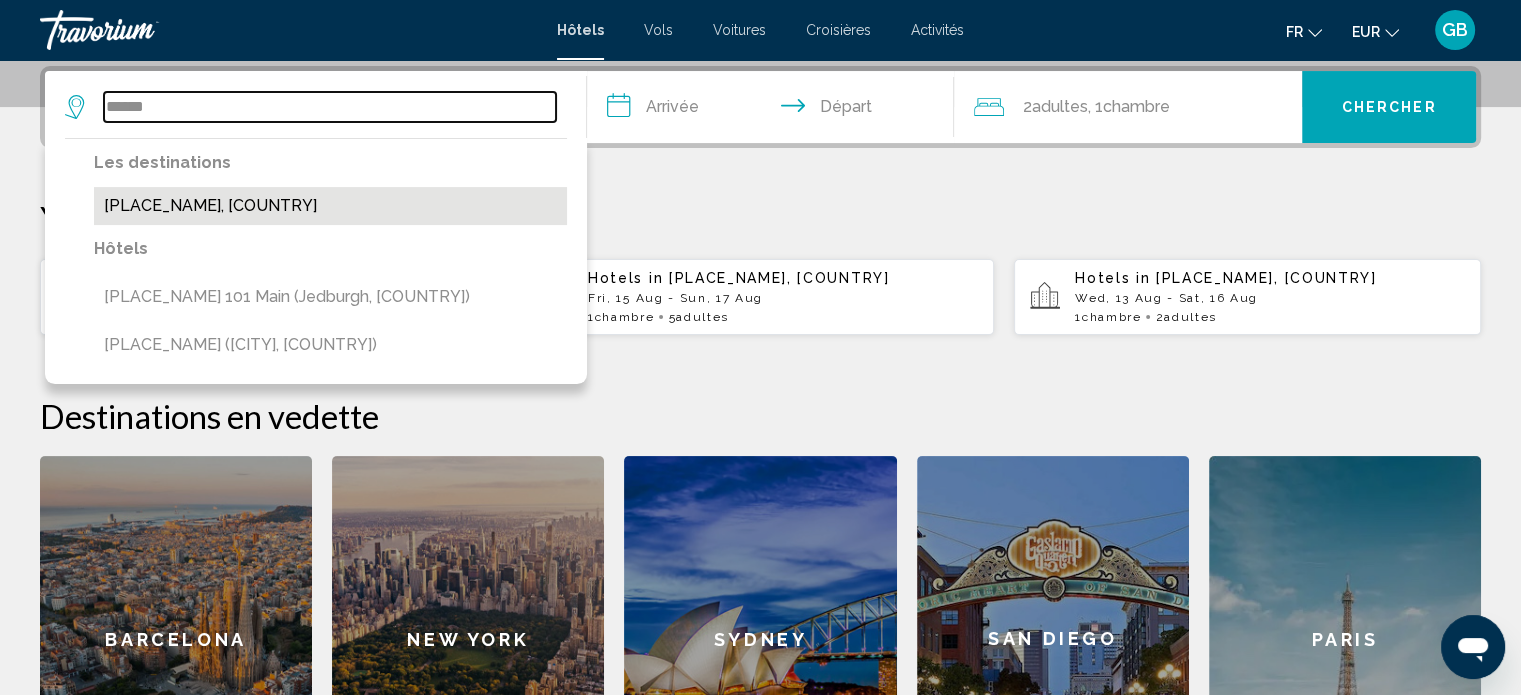 type on "**********" 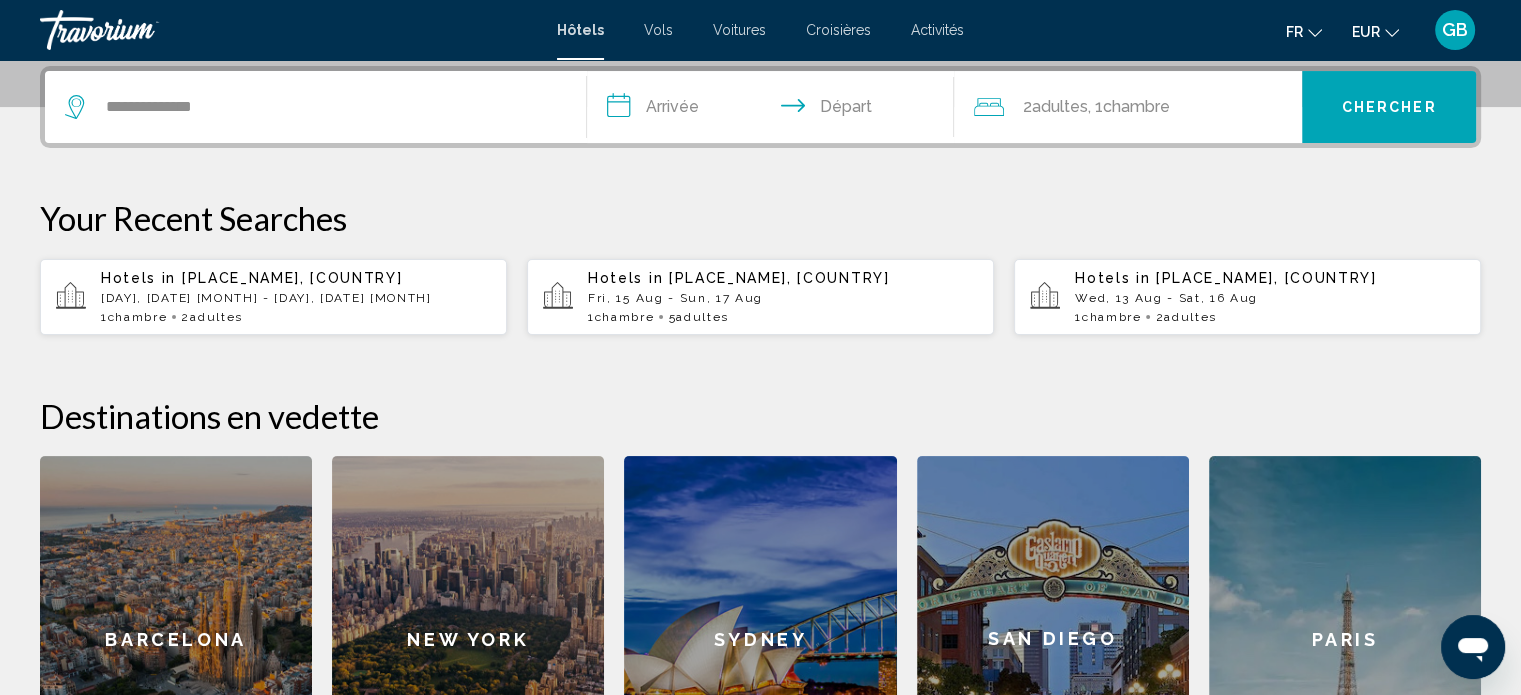click on "**********" at bounding box center [775, 110] 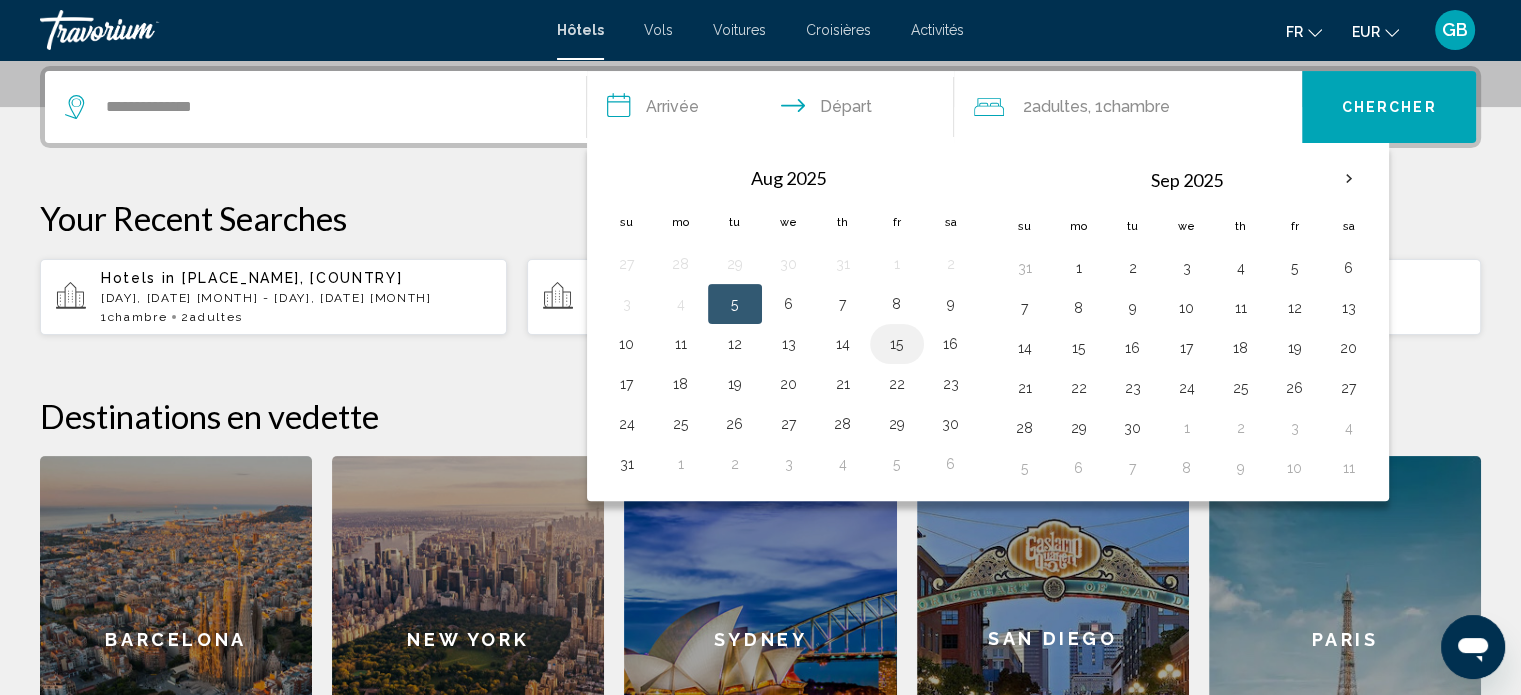 click on "15" at bounding box center (897, 344) 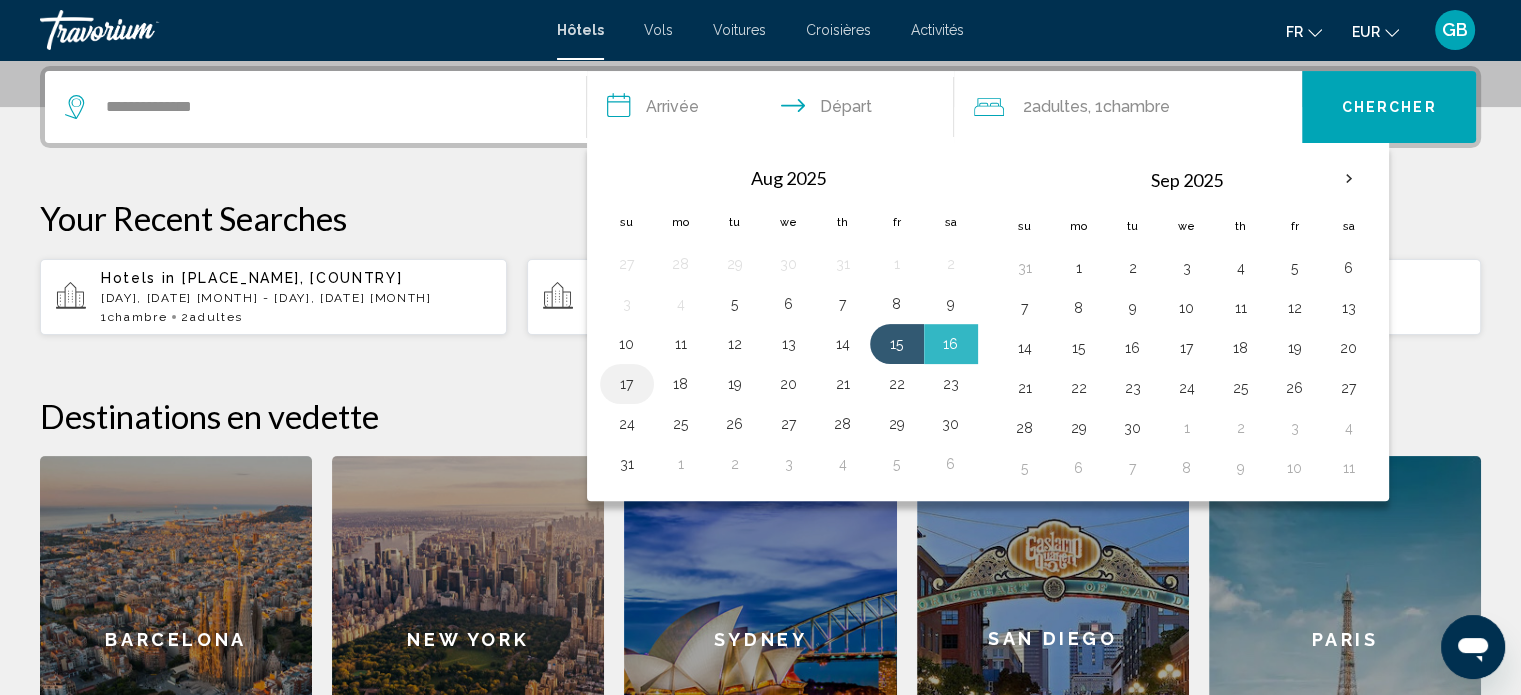 click on "17" at bounding box center (627, 384) 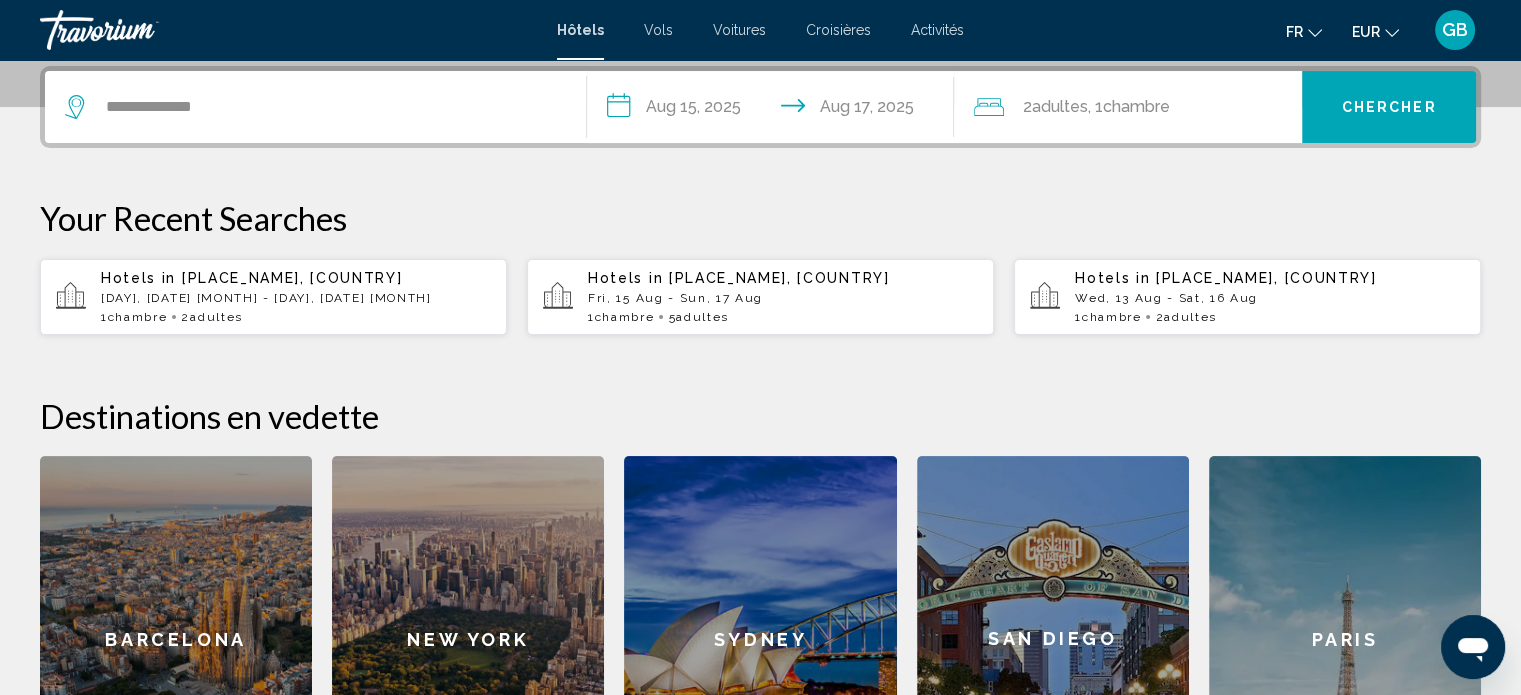 click on "Chambre" 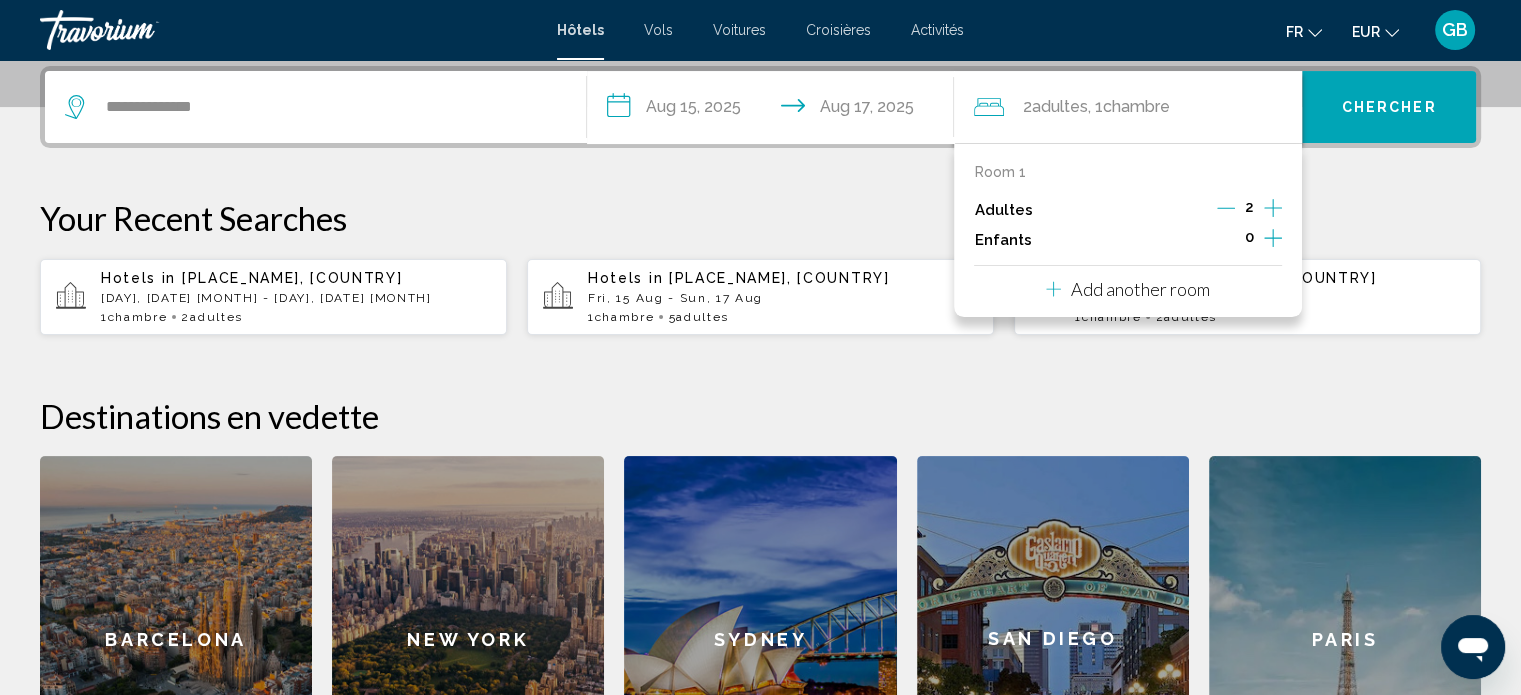 click 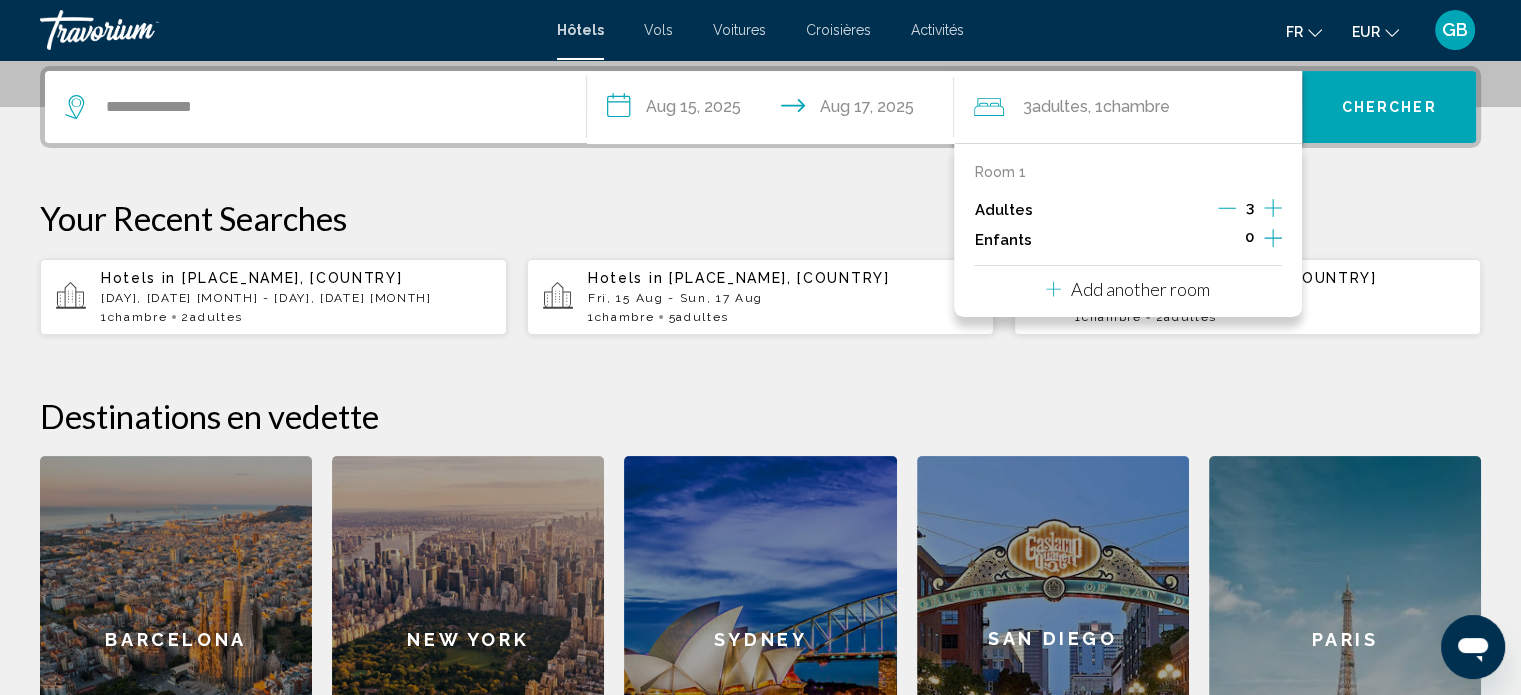 click 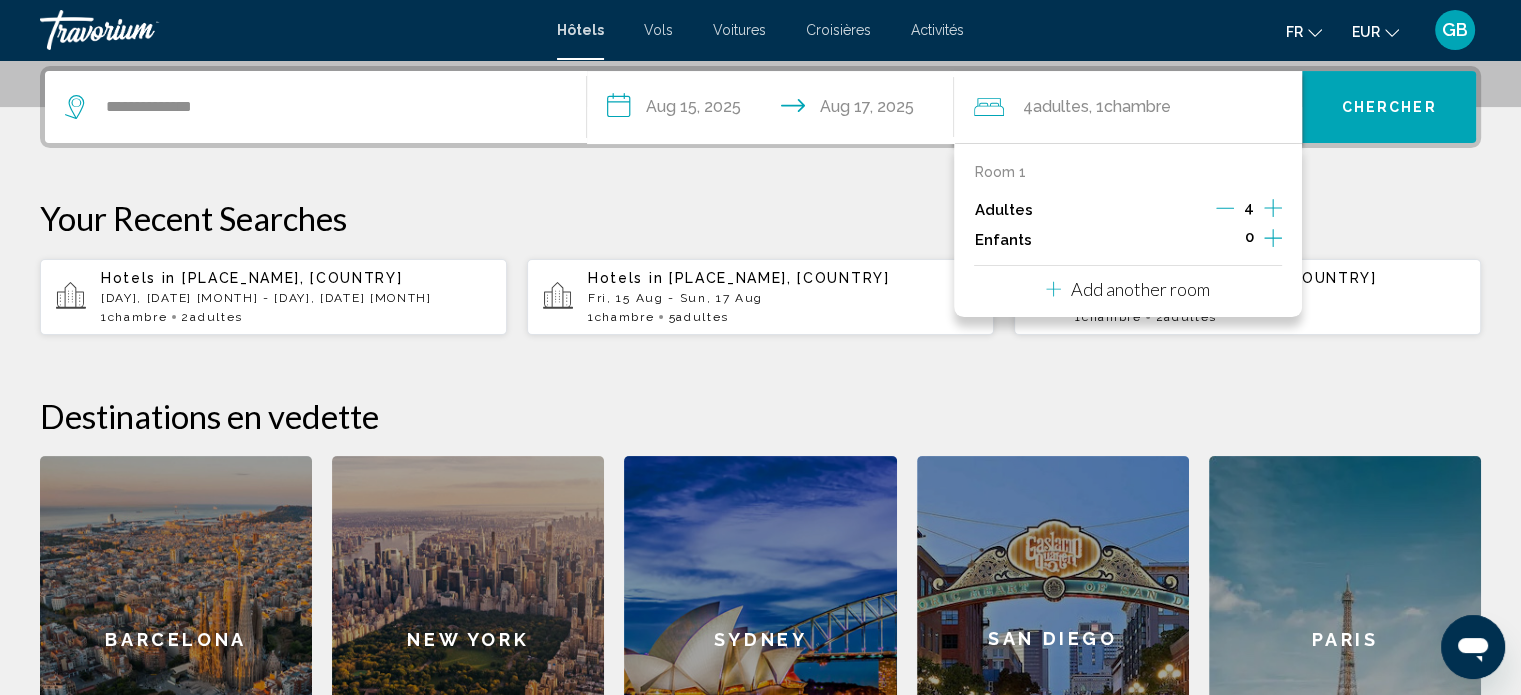click 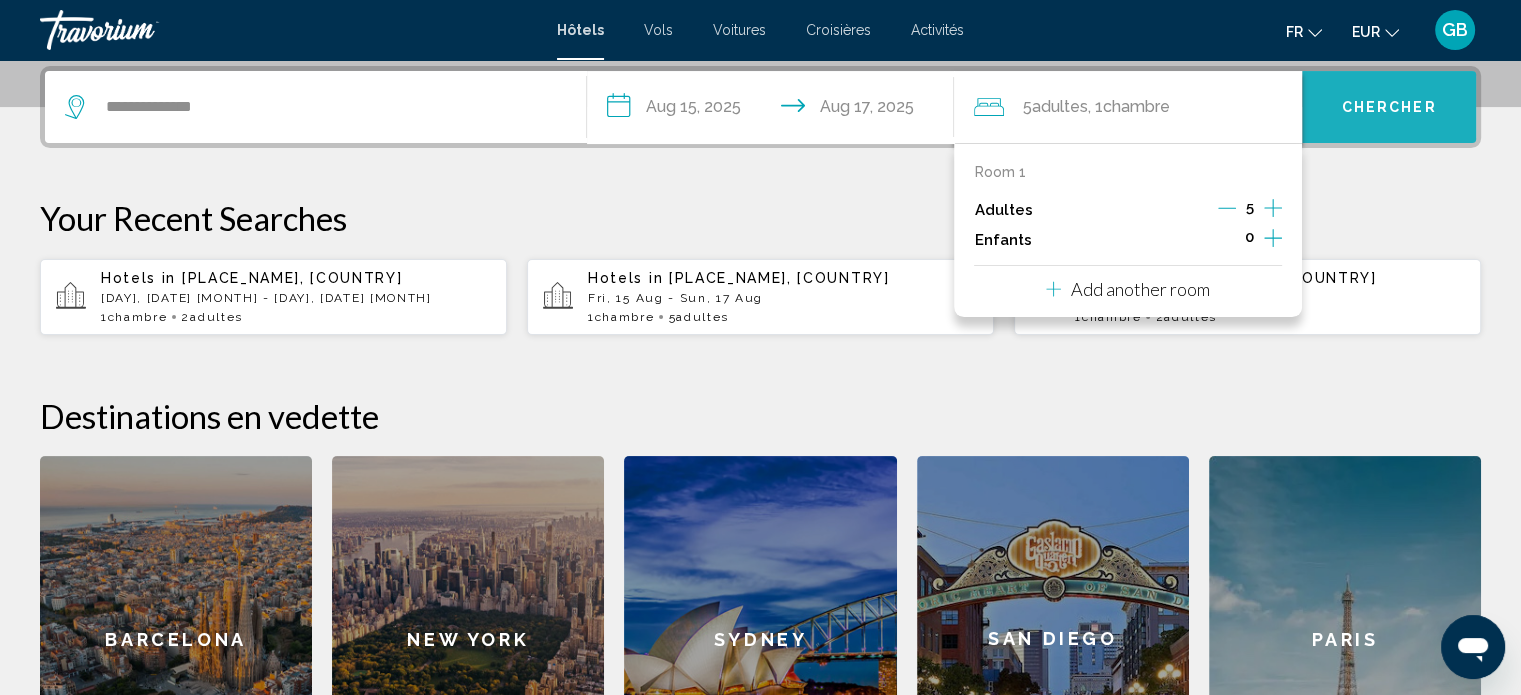 click on "Chercher" at bounding box center (1389, 107) 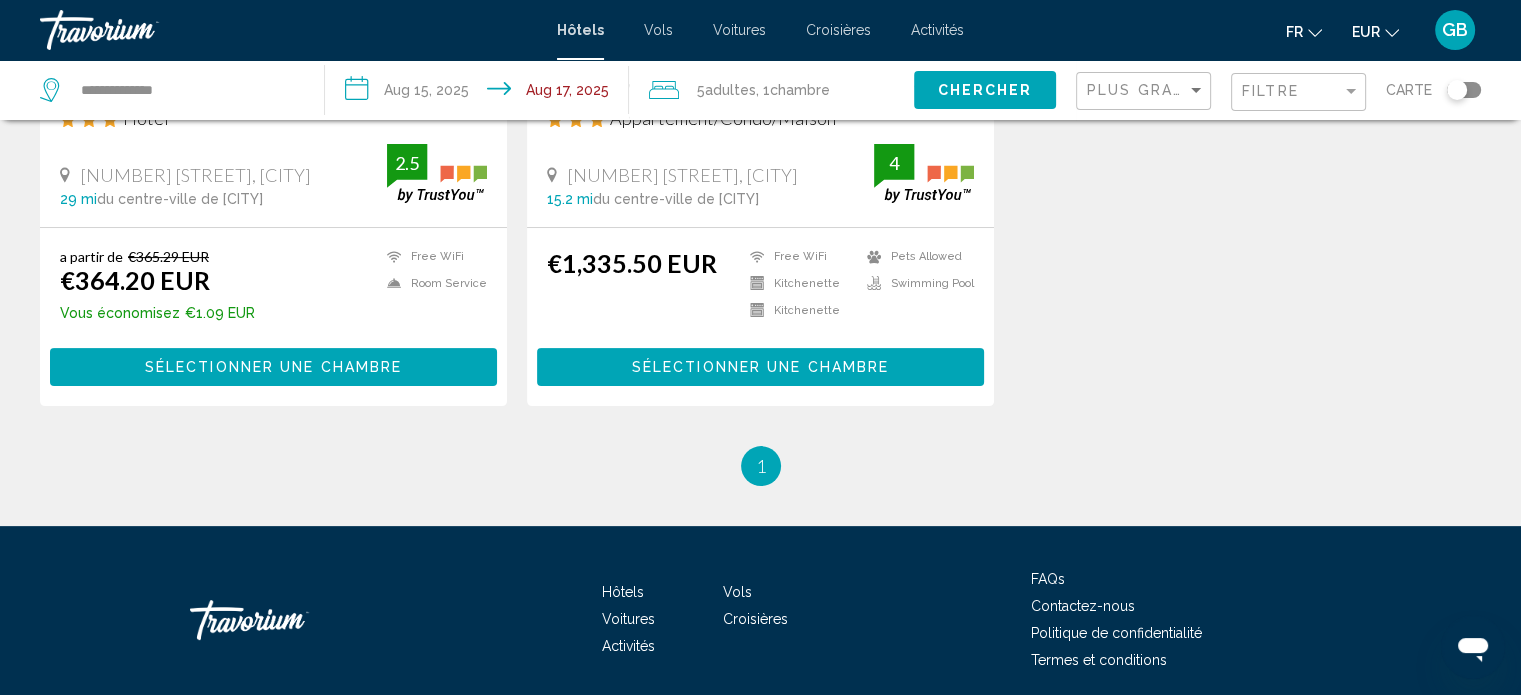 scroll, scrollTop: 480, scrollLeft: 0, axis: vertical 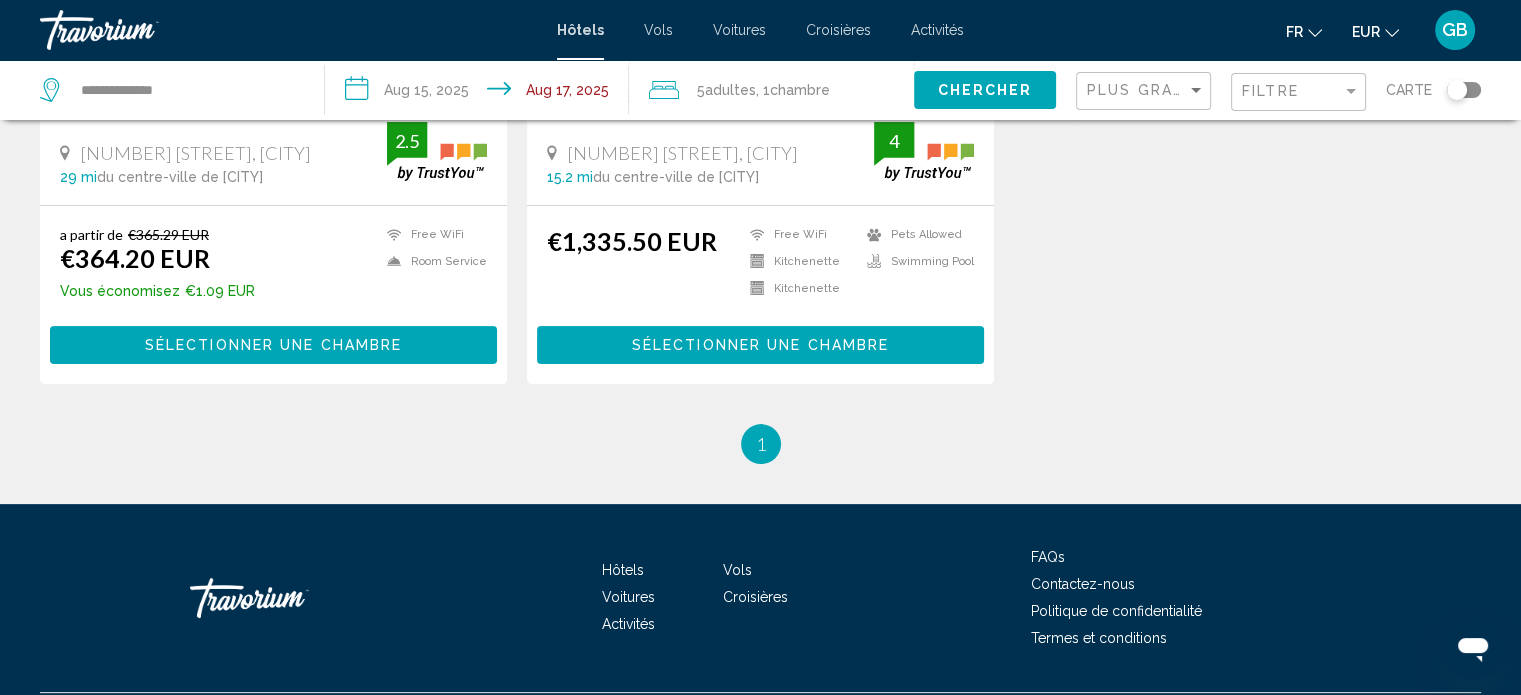 click on "[PLACE_NAME]
Appartement/Condo/Maison
[NUMBER] [STREET], [CITY] 15.2 mi  du centre-ville de [PLACE_NAME] de l'hôtel 4" at bounding box center (760, 117) 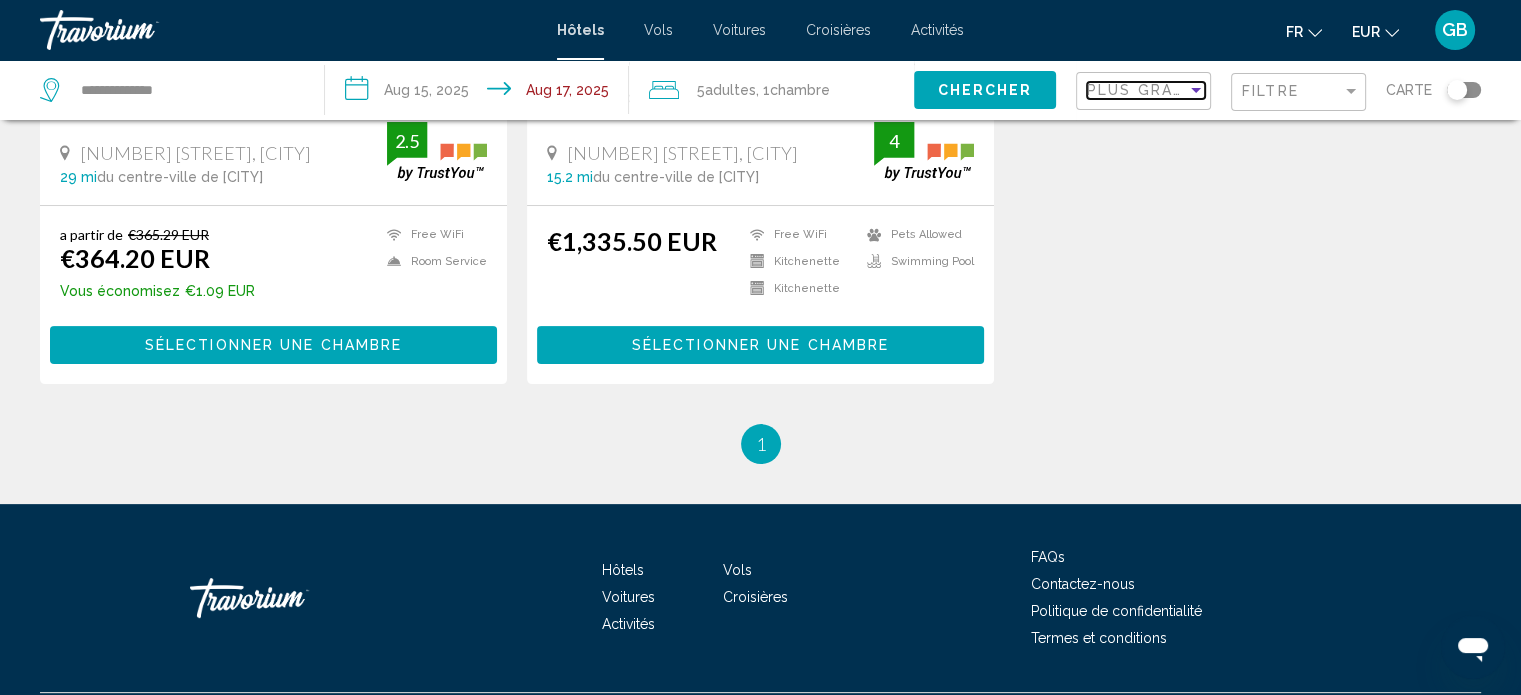 click at bounding box center (1196, 90) 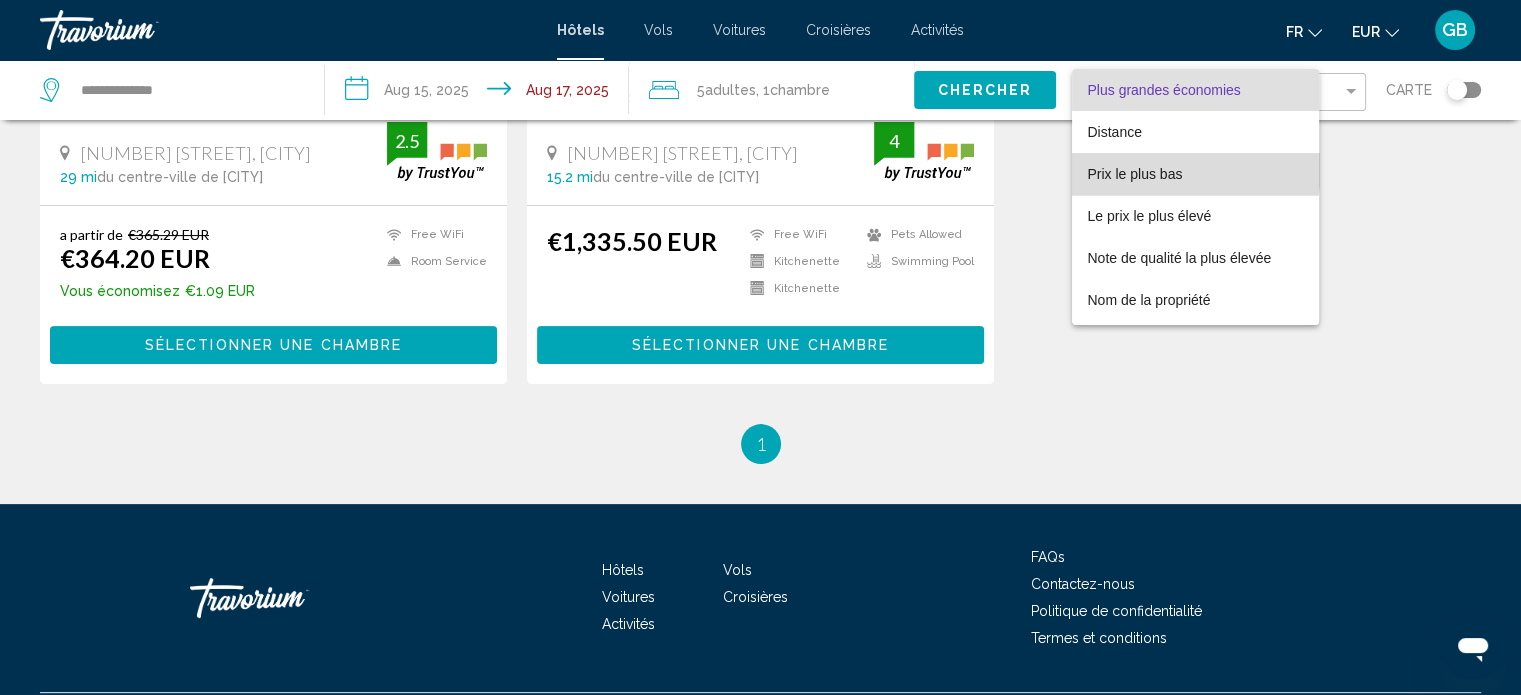 click on "Prix le plus bas" at bounding box center (1135, 174) 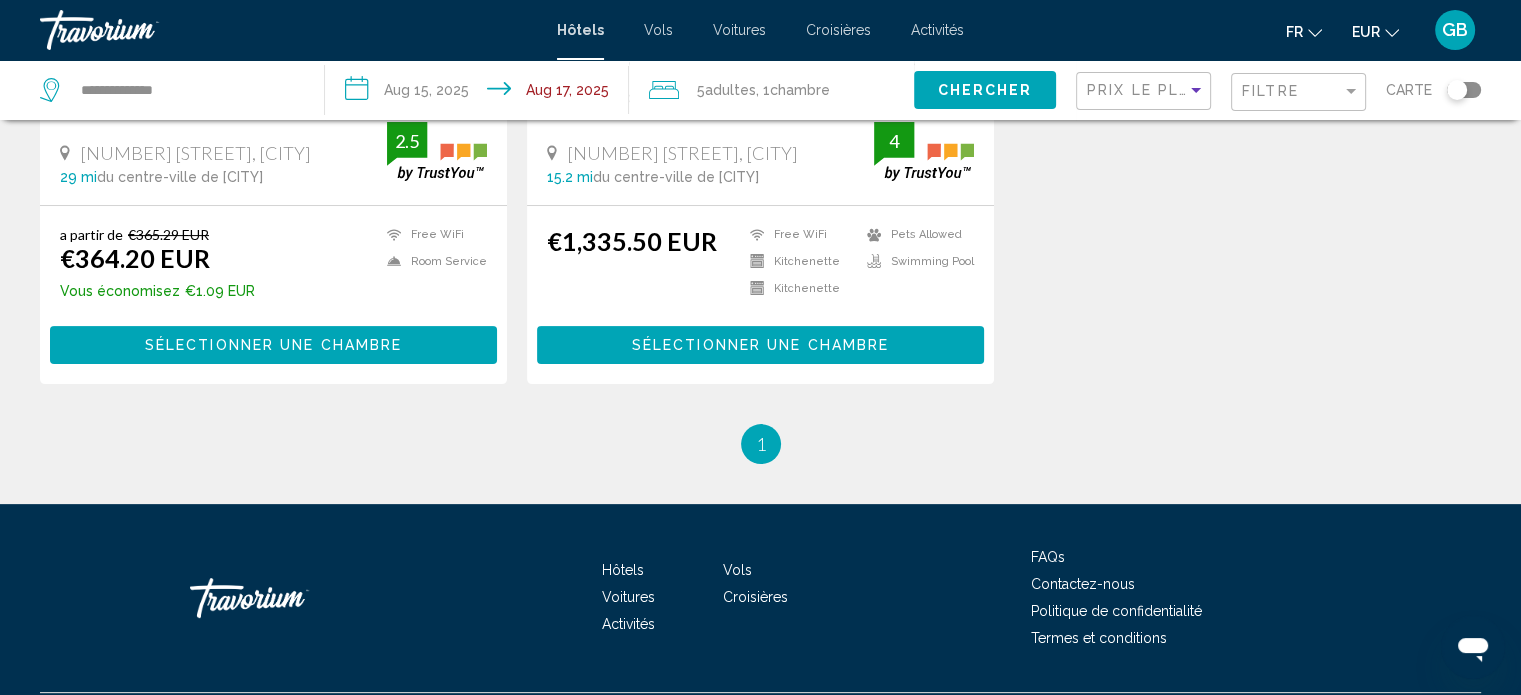 click 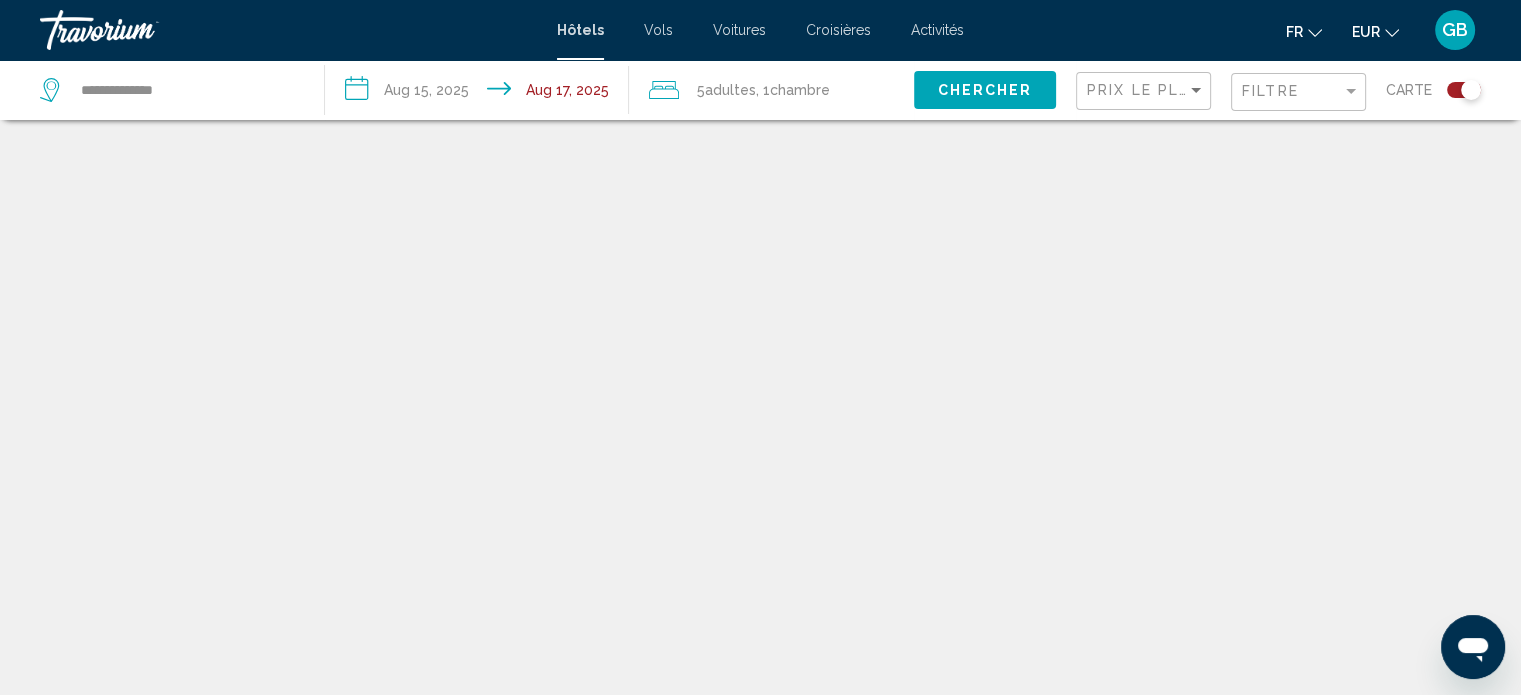 scroll, scrollTop: 120, scrollLeft: 0, axis: vertical 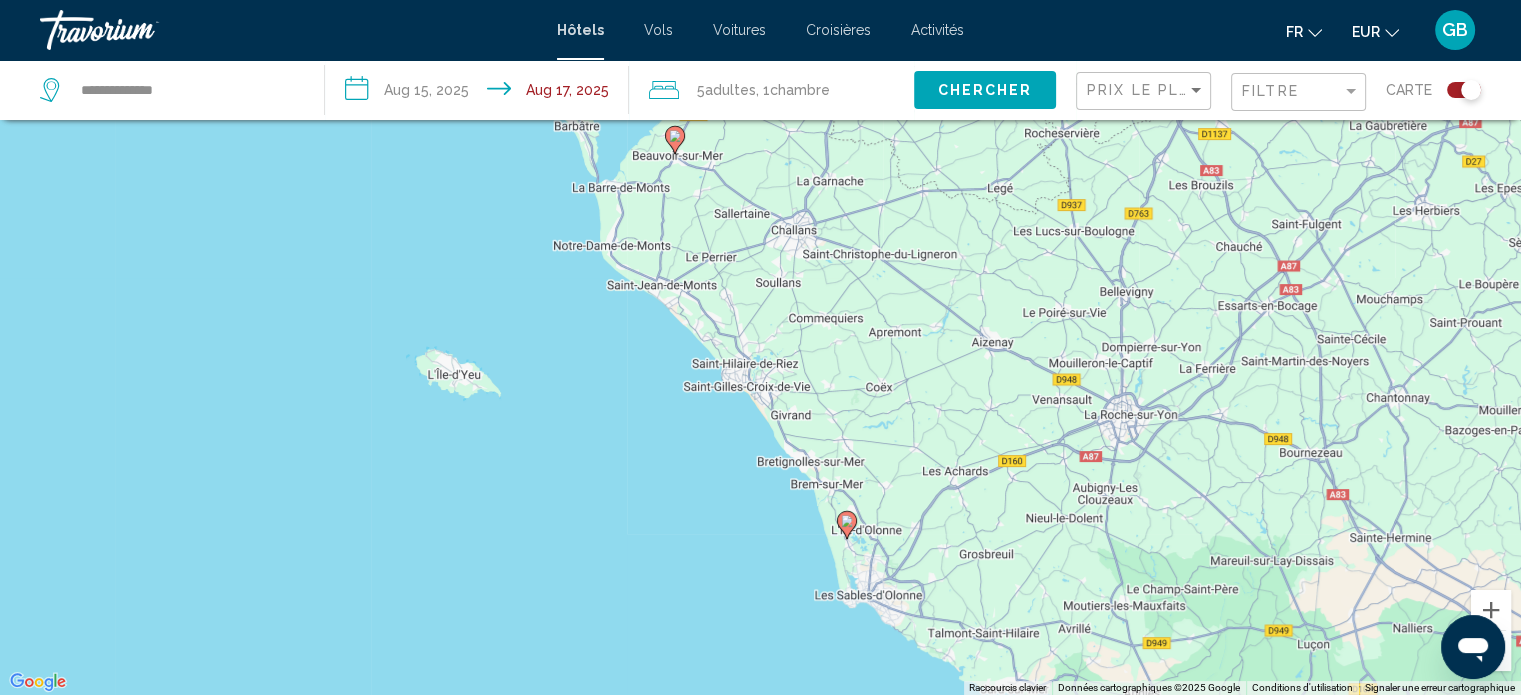 click 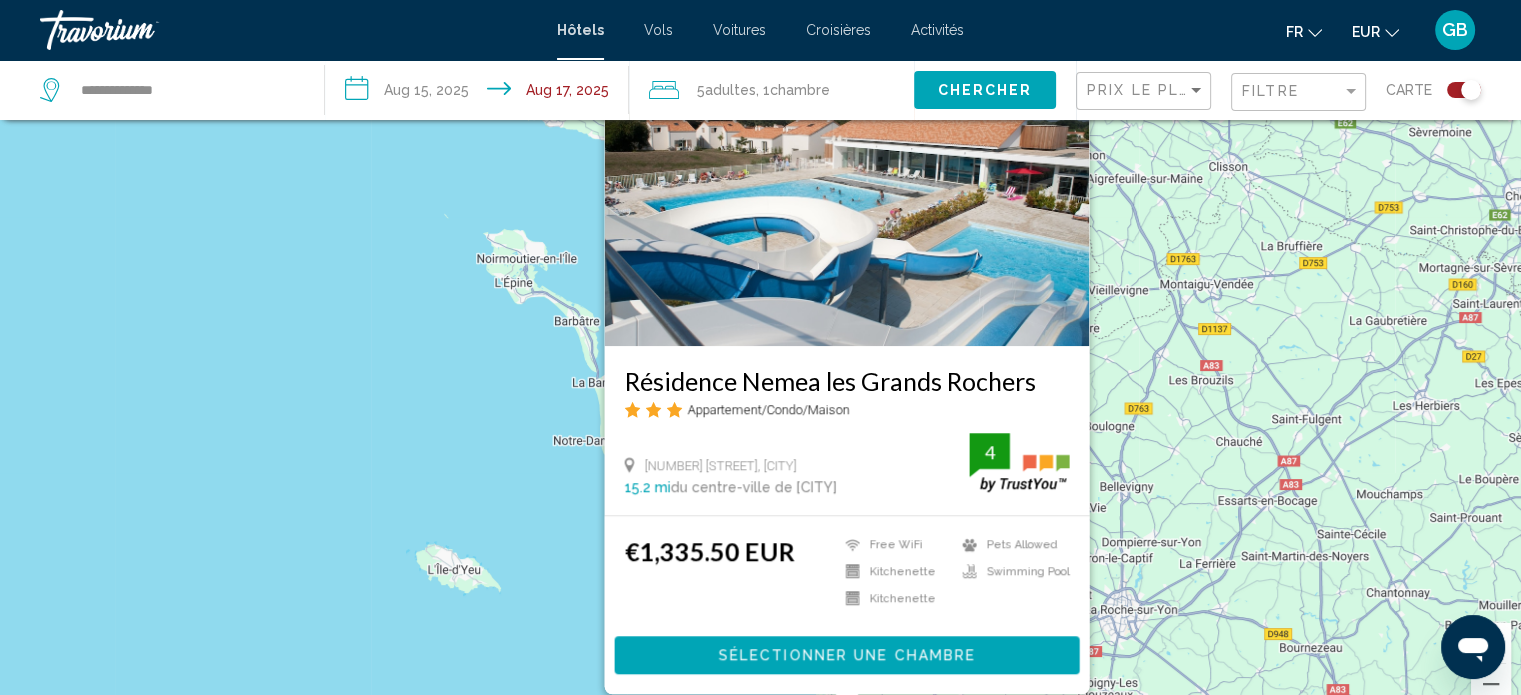 scroll, scrollTop: 88, scrollLeft: 0, axis: vertical 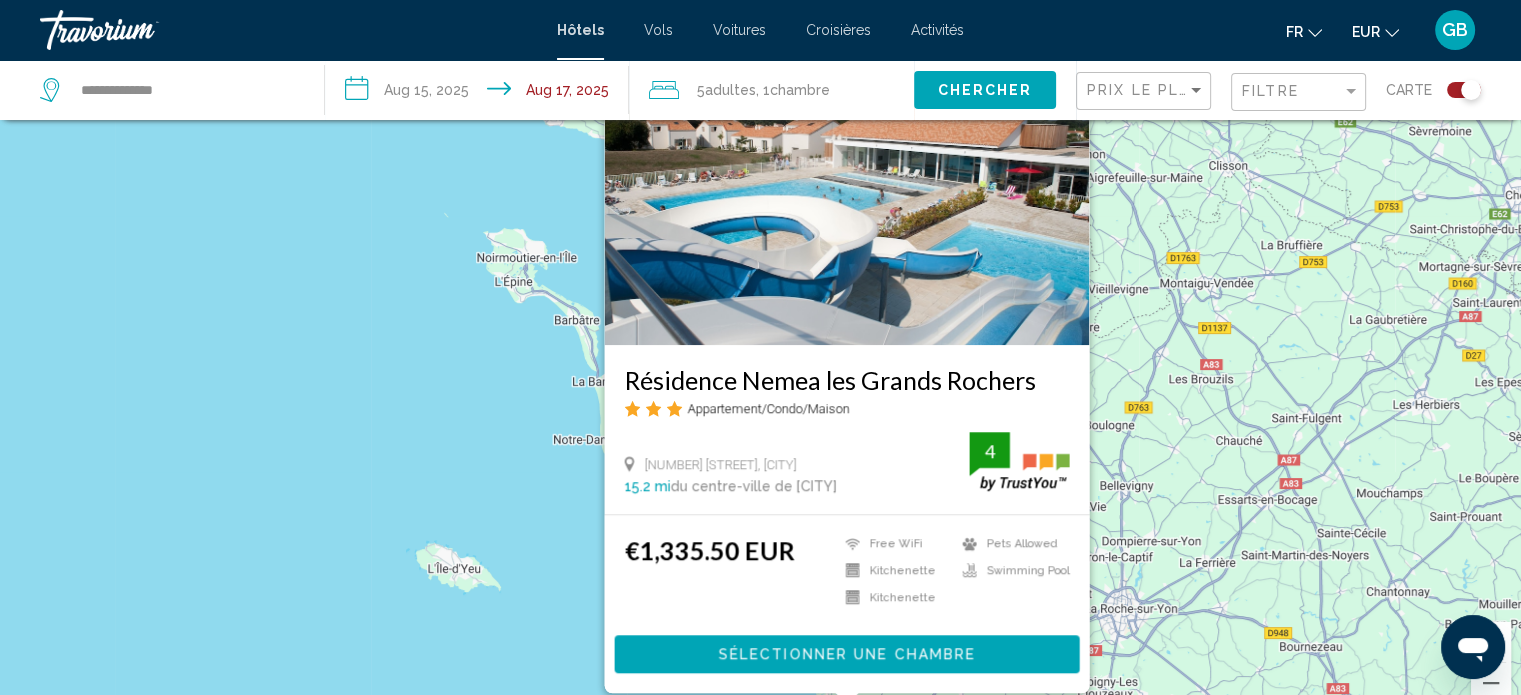 click on "Résidence Nemea les Grands Rochers" at bounding box center [846, 380] 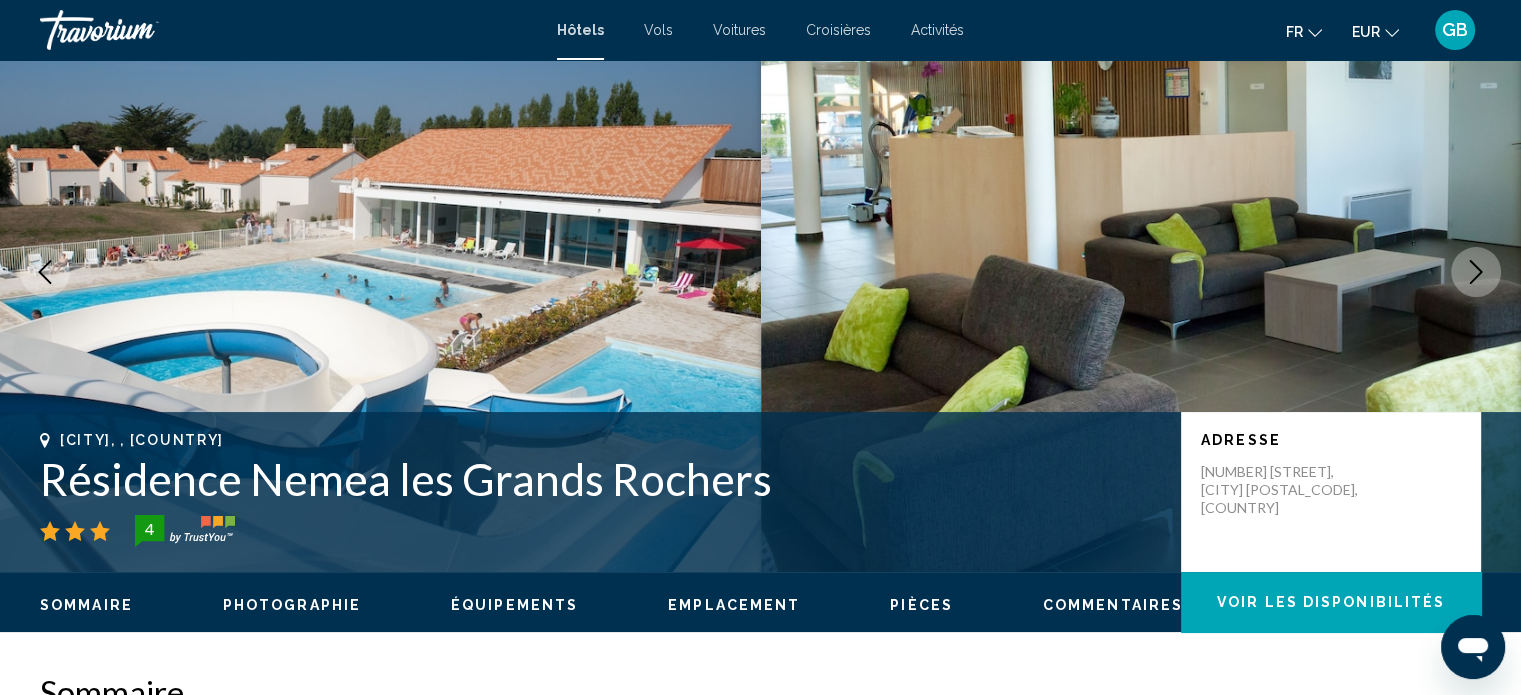scroll, scrollTop: 12, scrollLeft: 0, axis: vertical 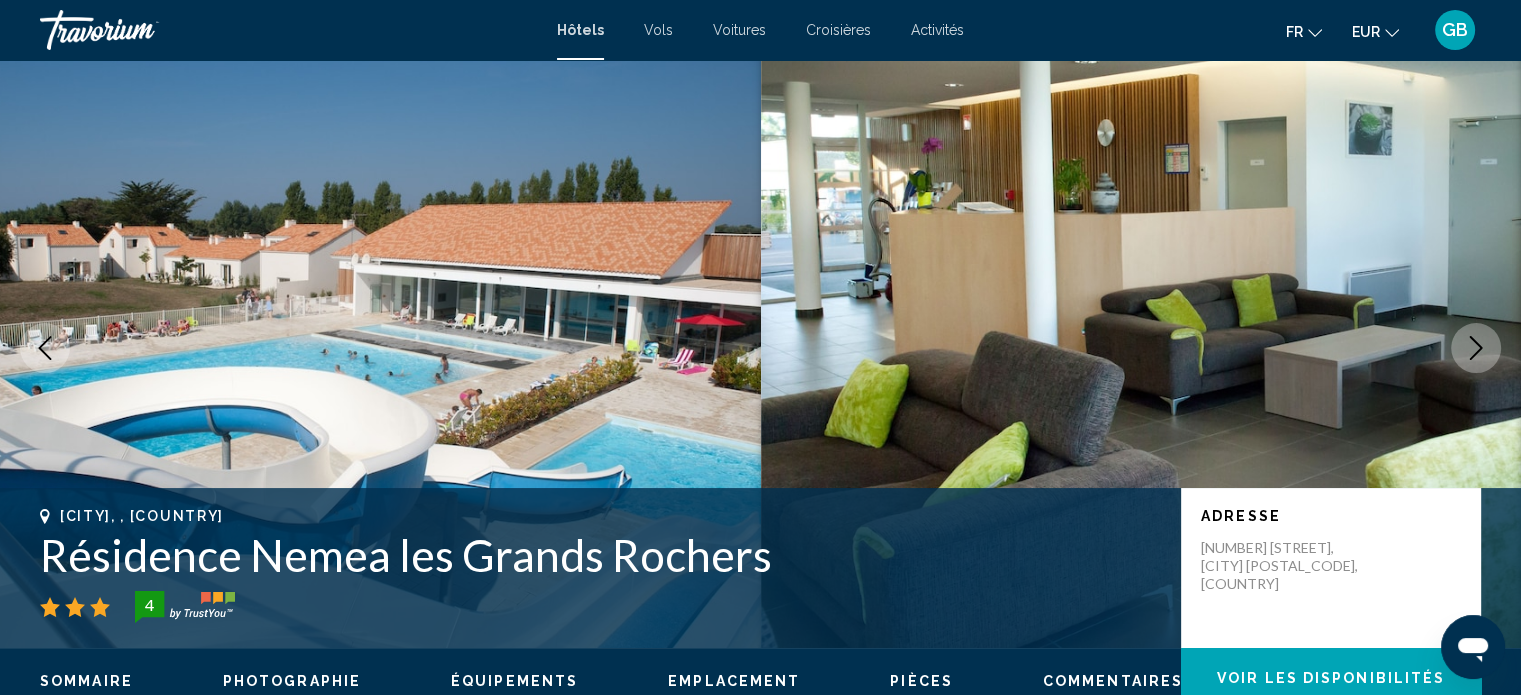 type 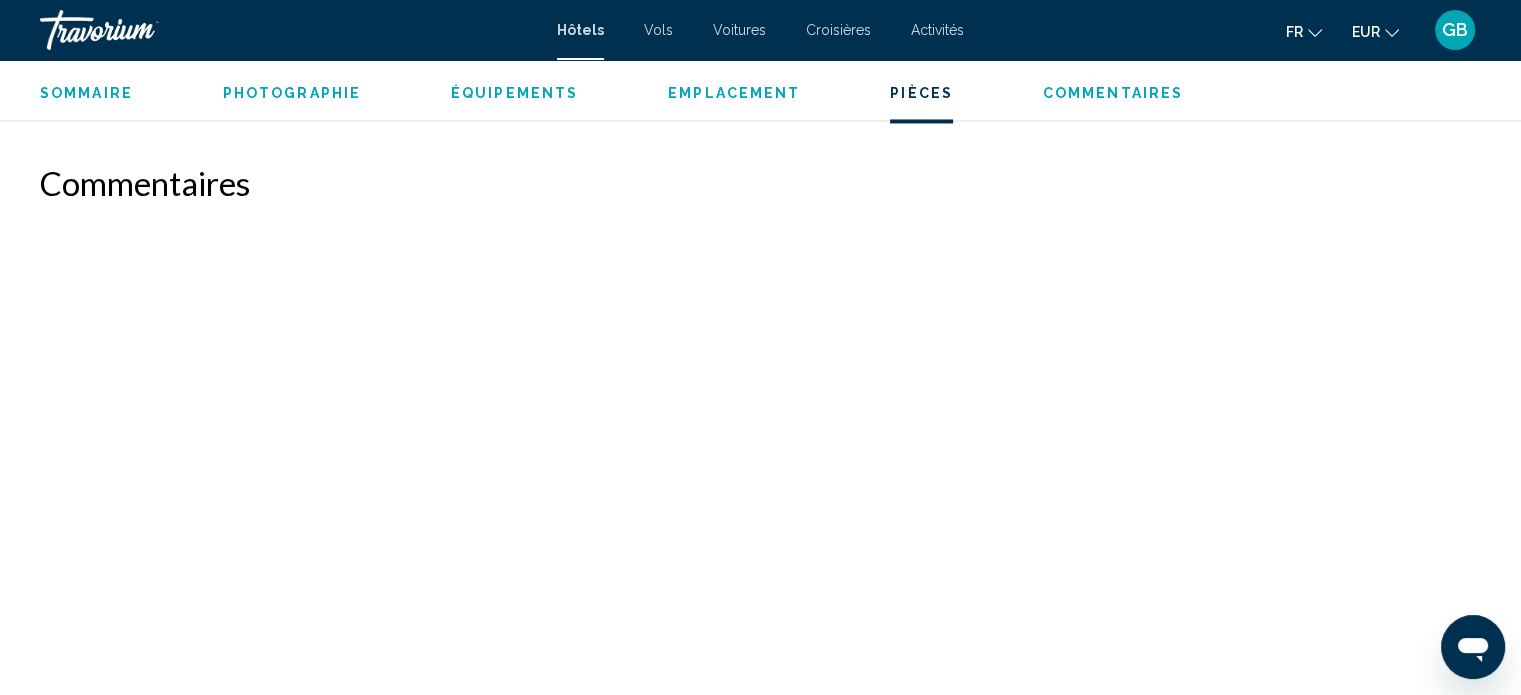 scroll, scrollTop: 3252, scrollLeft: 0, axis: vertical 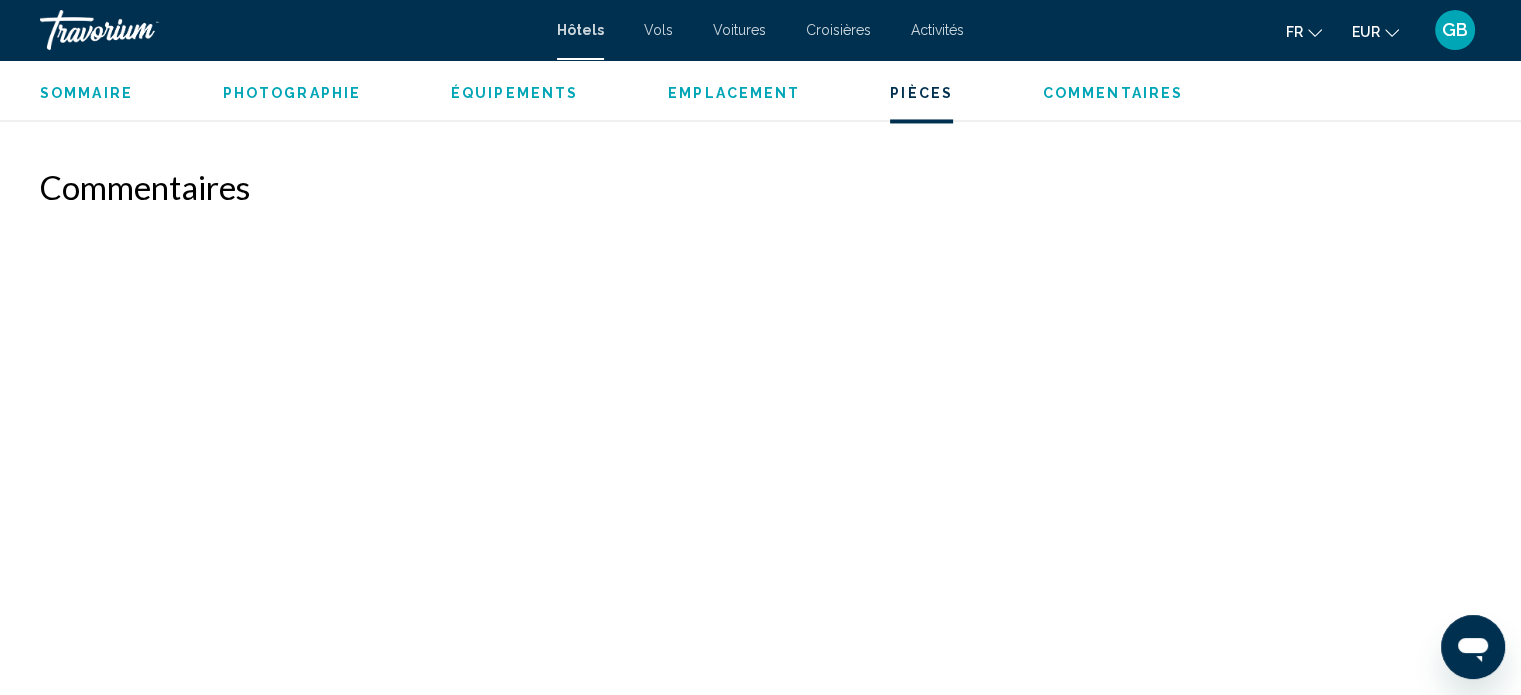 click on "Emplacement" at bounding box center (734, 93) 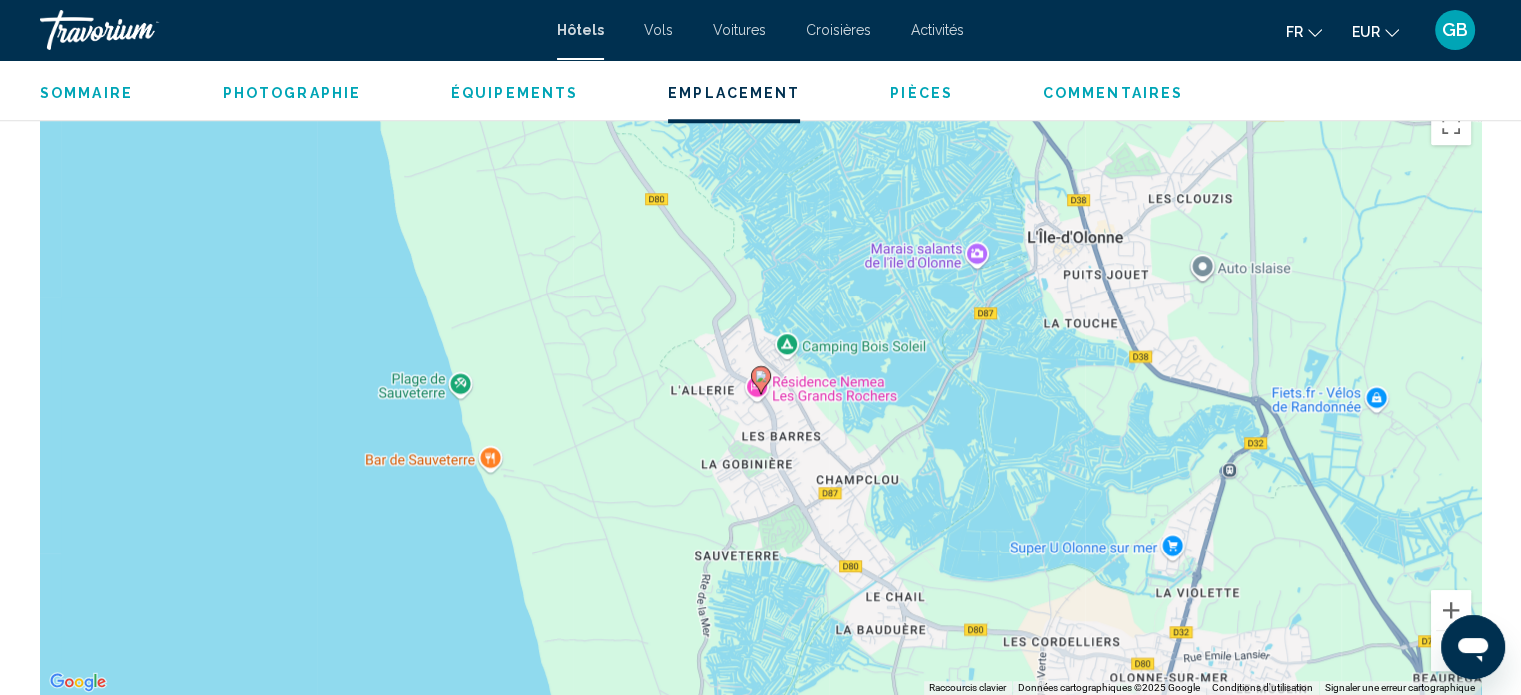scroll, scrollTop: 1724, scrollLeft: 0, axis: vertical 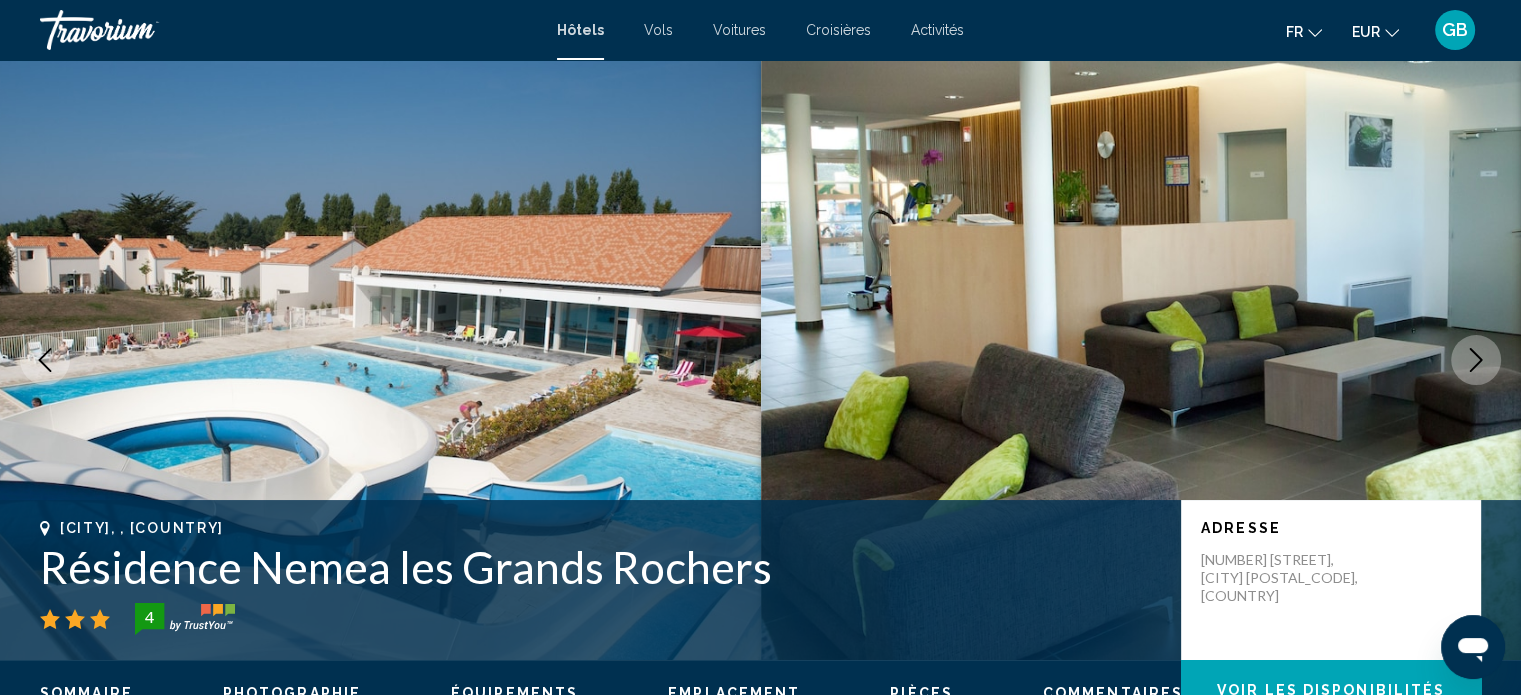 click at bounding box center [380, 360] 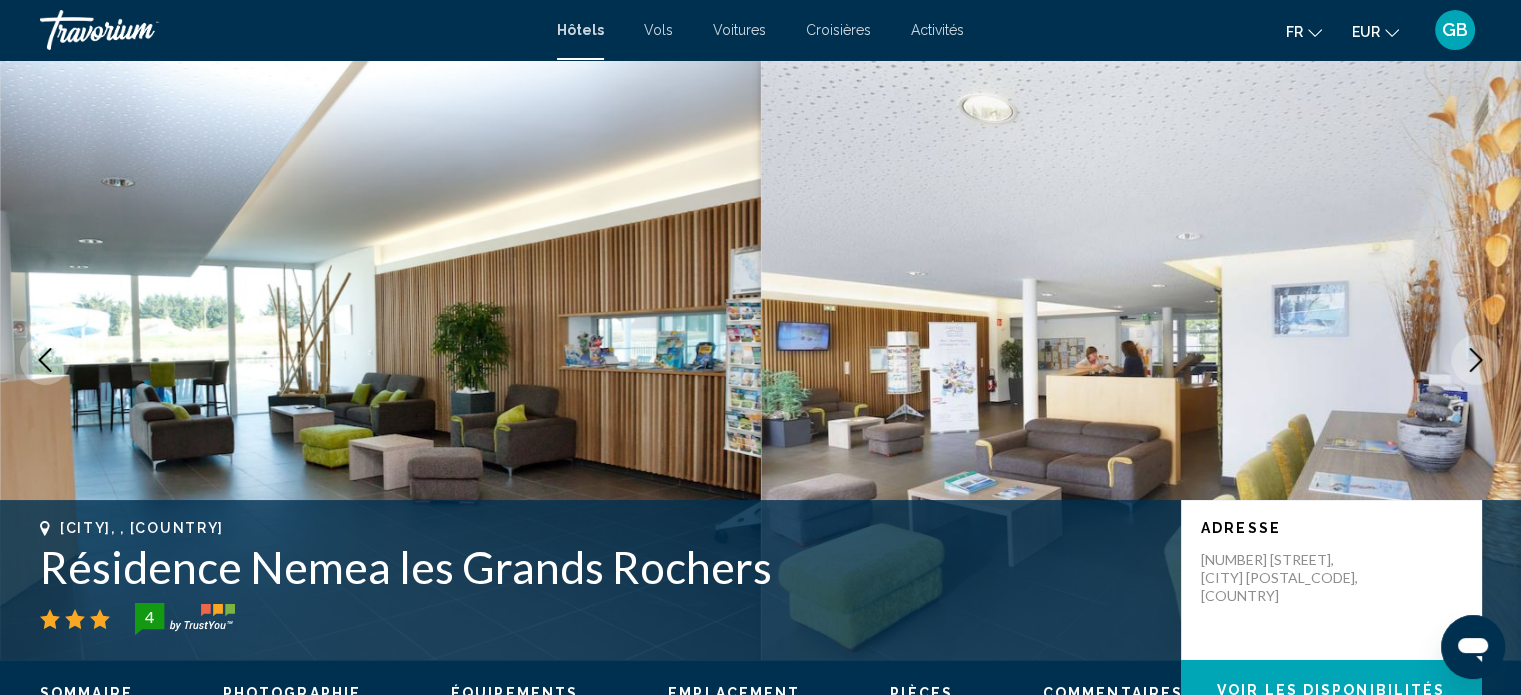 drag, startPoint x: 1203, startPoint y: 555, endPoint x: 1346, endPoint y: 587, distance: 146.53668 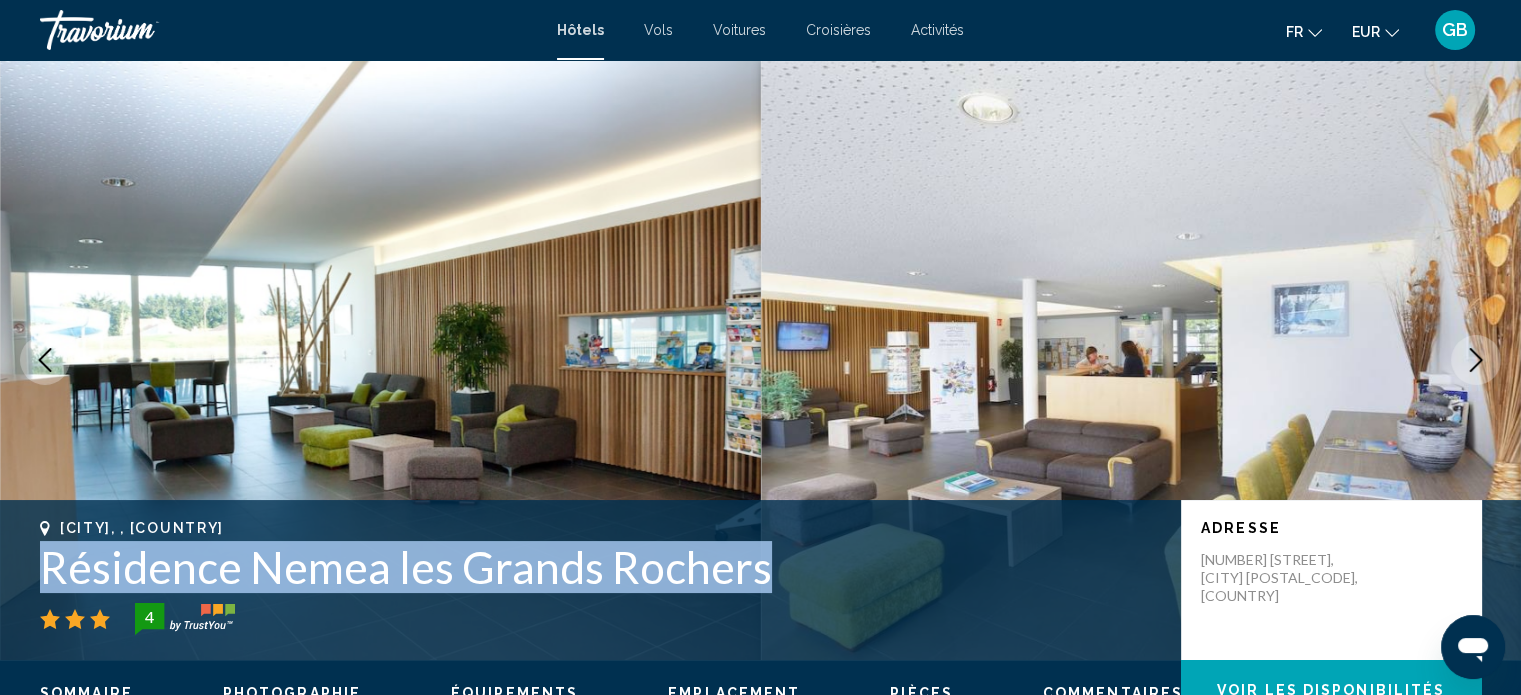drag, startPoint x: 41, startPoint y: 559, endPoint x: 760, endPoint y: 571, distance: 719.10016 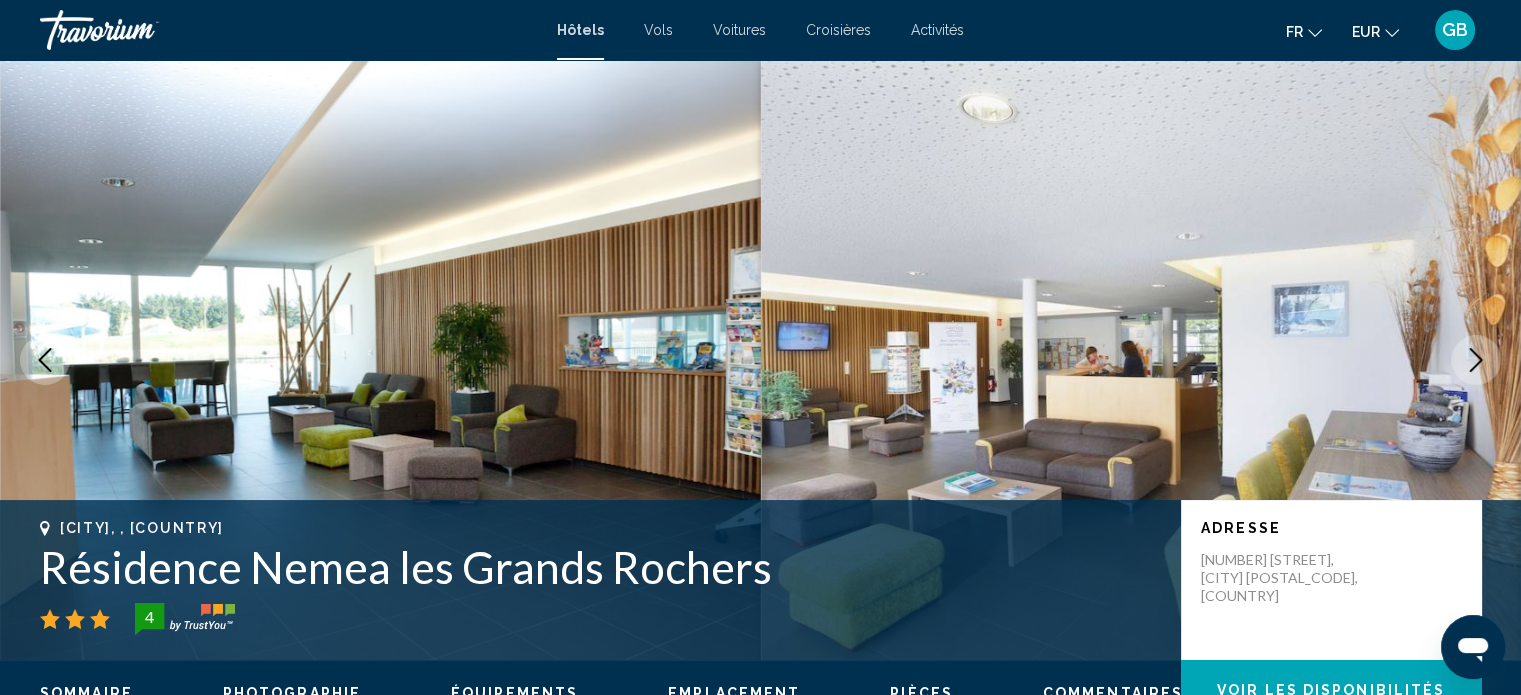 drag, startPoint x: 1353, startPoint y: 594, endPoint x: 1199, endPoint y: 556, distance: 158.61903 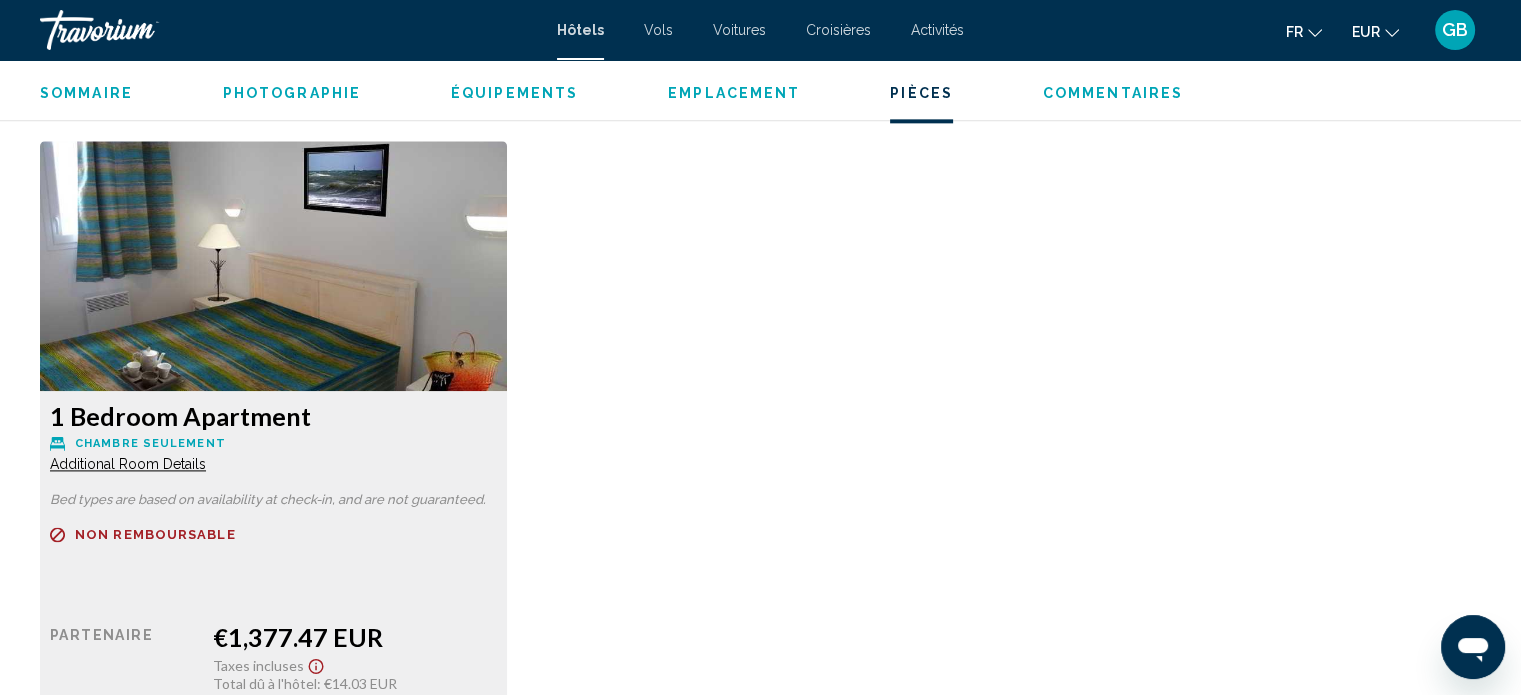 scroll, scrollTop: 2840, scrollLeft: 0, axis: vertical 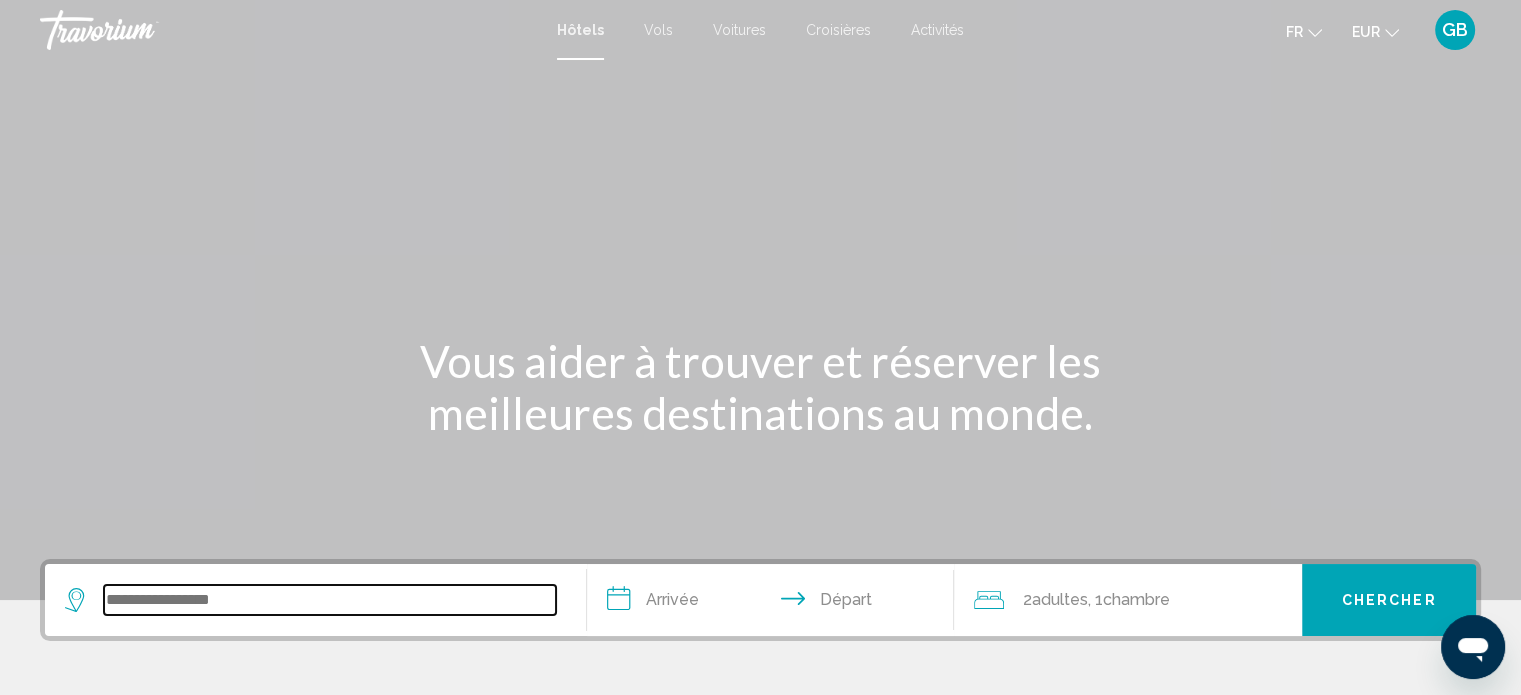 click at bounding box center (330, 600) 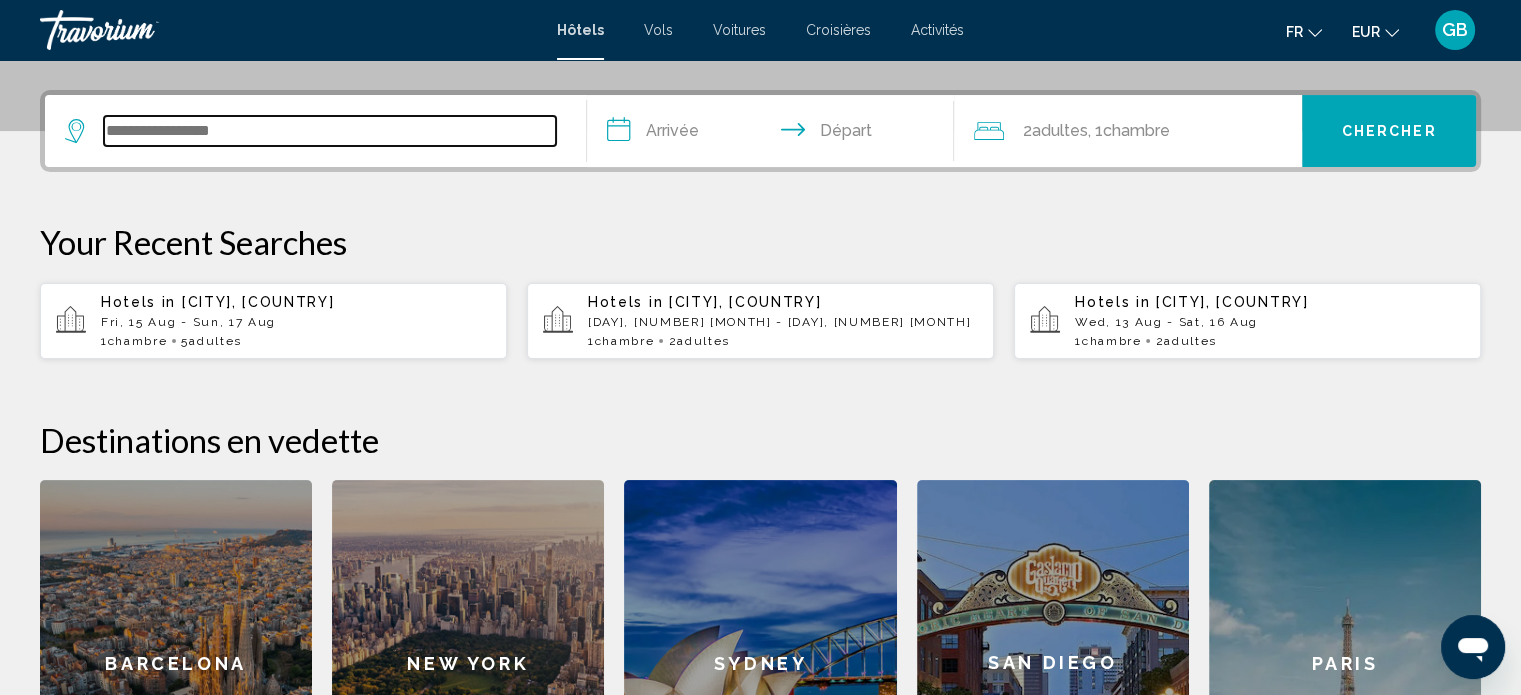 scroll, scrollTop: 493, scrollLeft: 0, axis: vertical 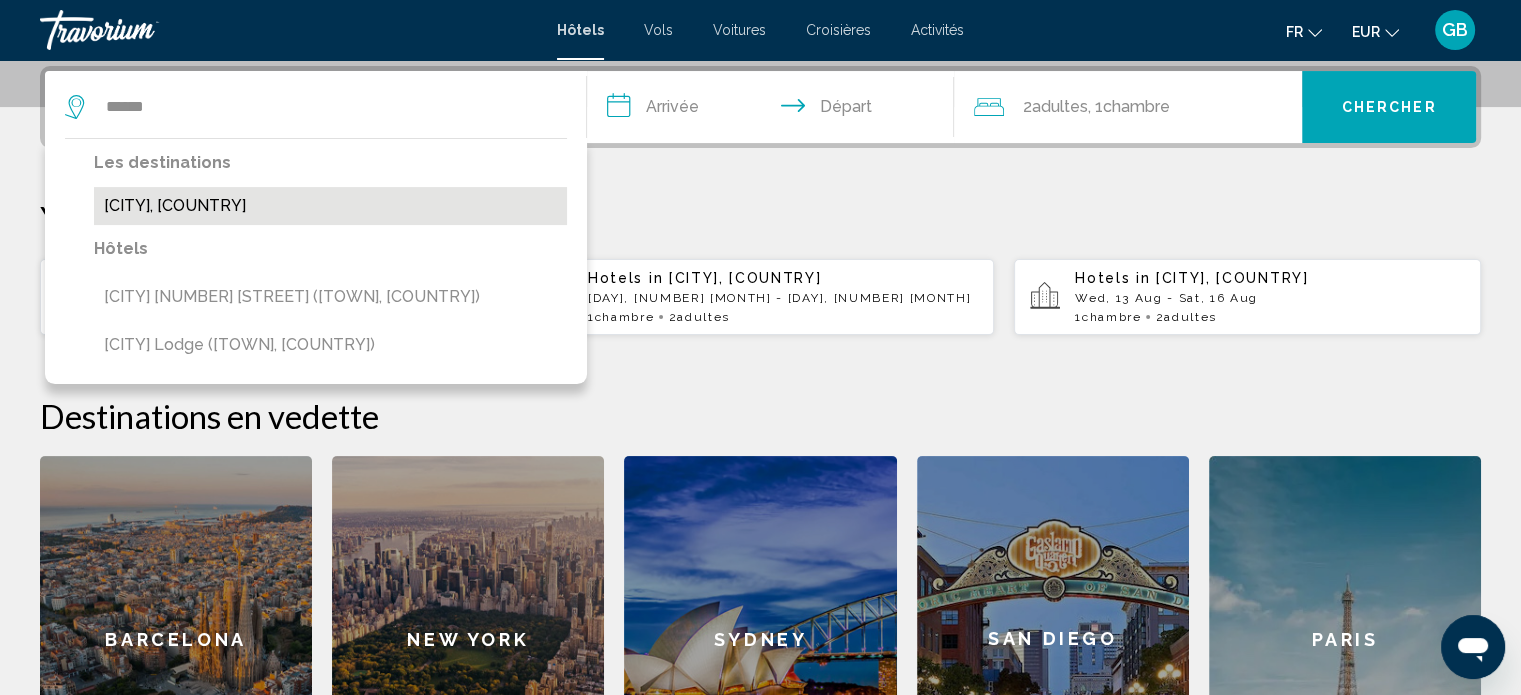 click on "[PLACE_NAME], [COUNTRY]" at bounding box center (330, 206) 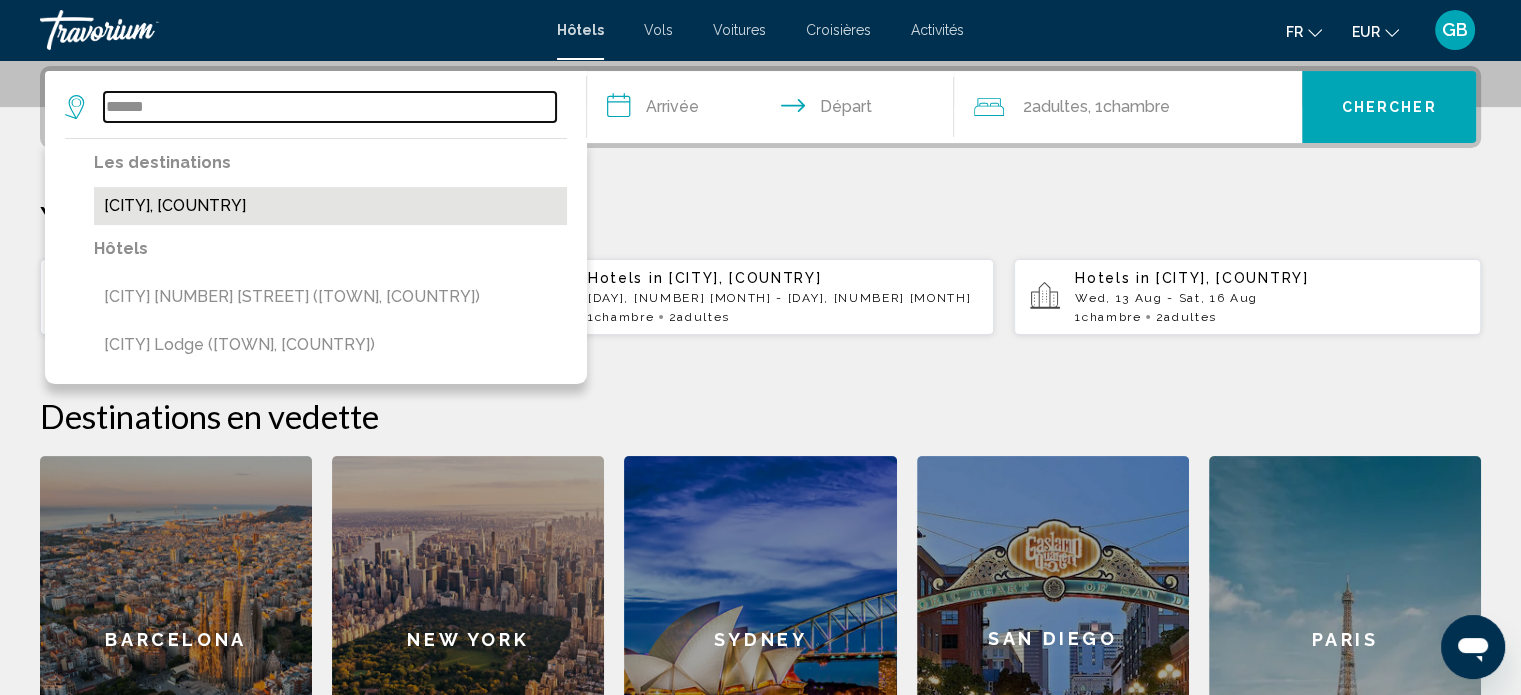 type on "**********" 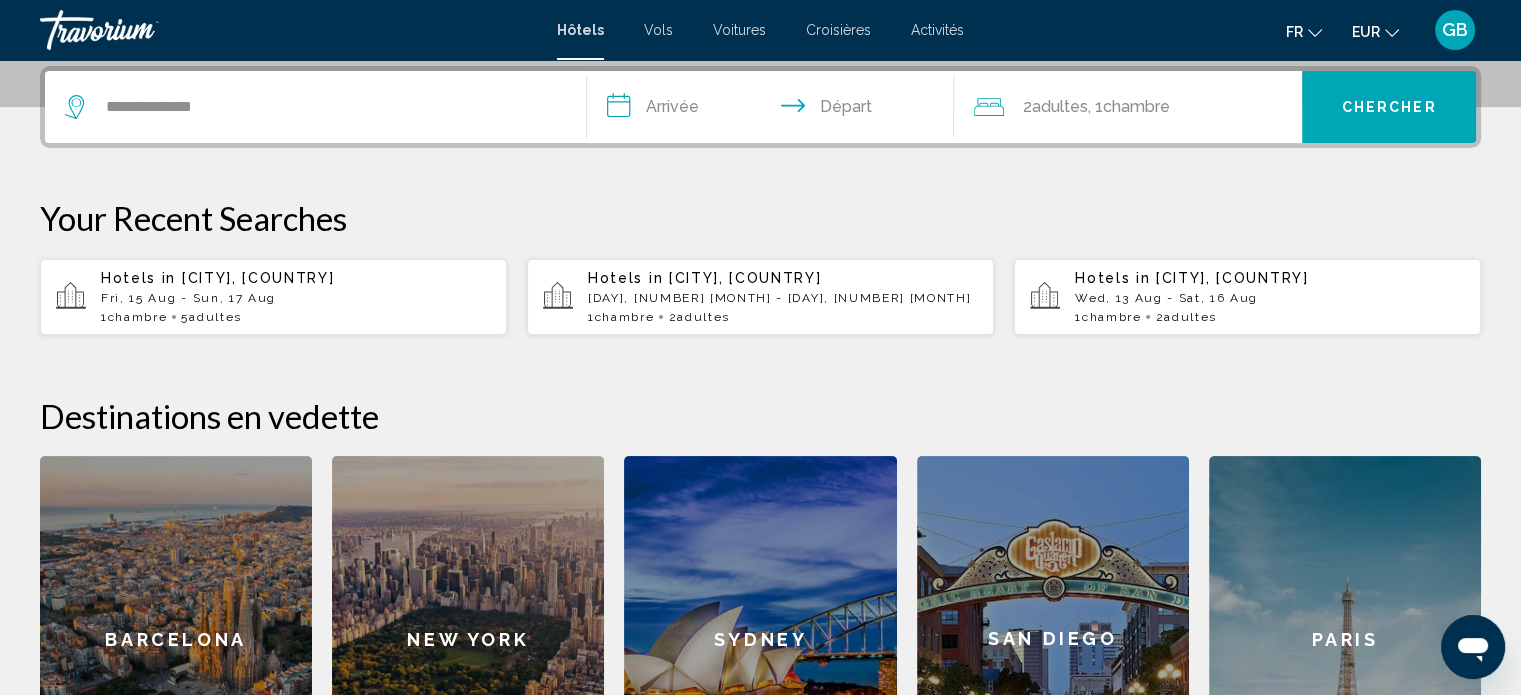 click on "**********" at bounding box center [775, 110] 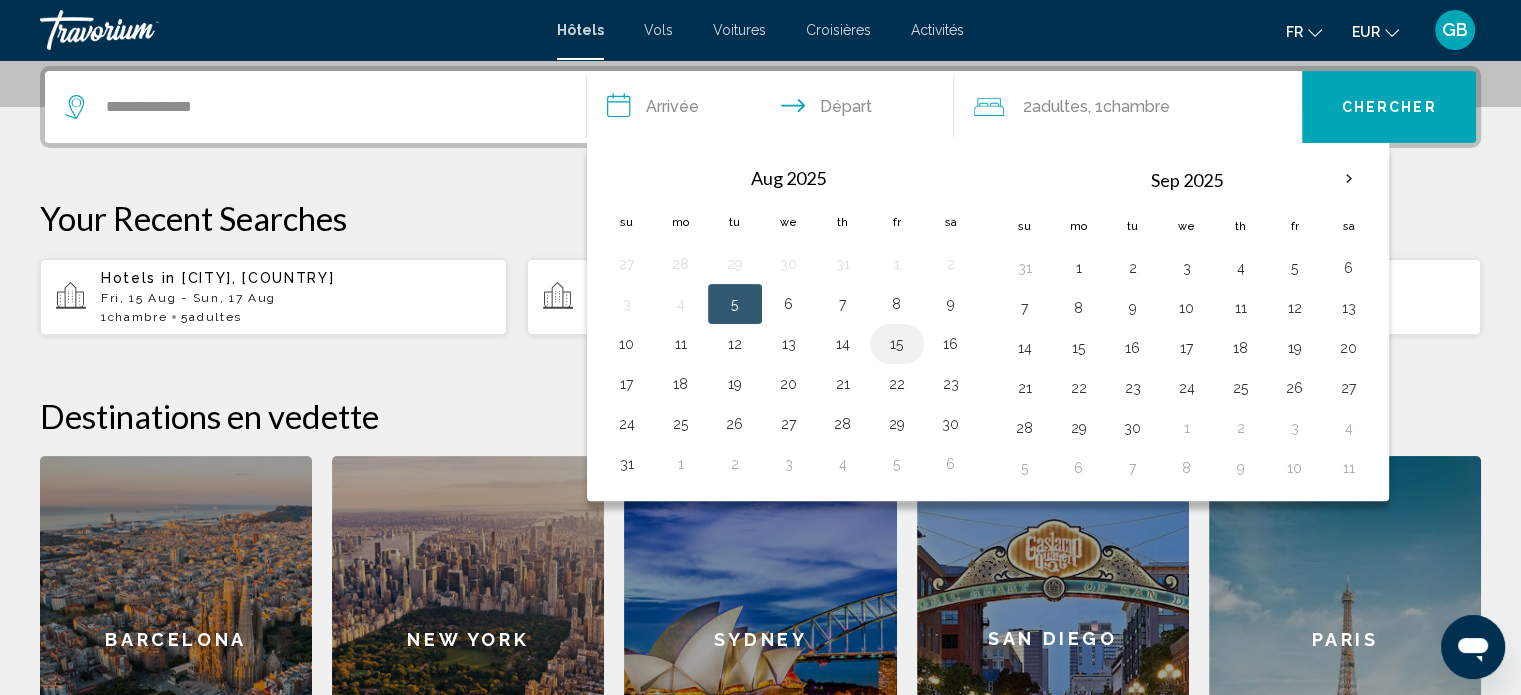 click on "15" at bounding box center [897, 344] 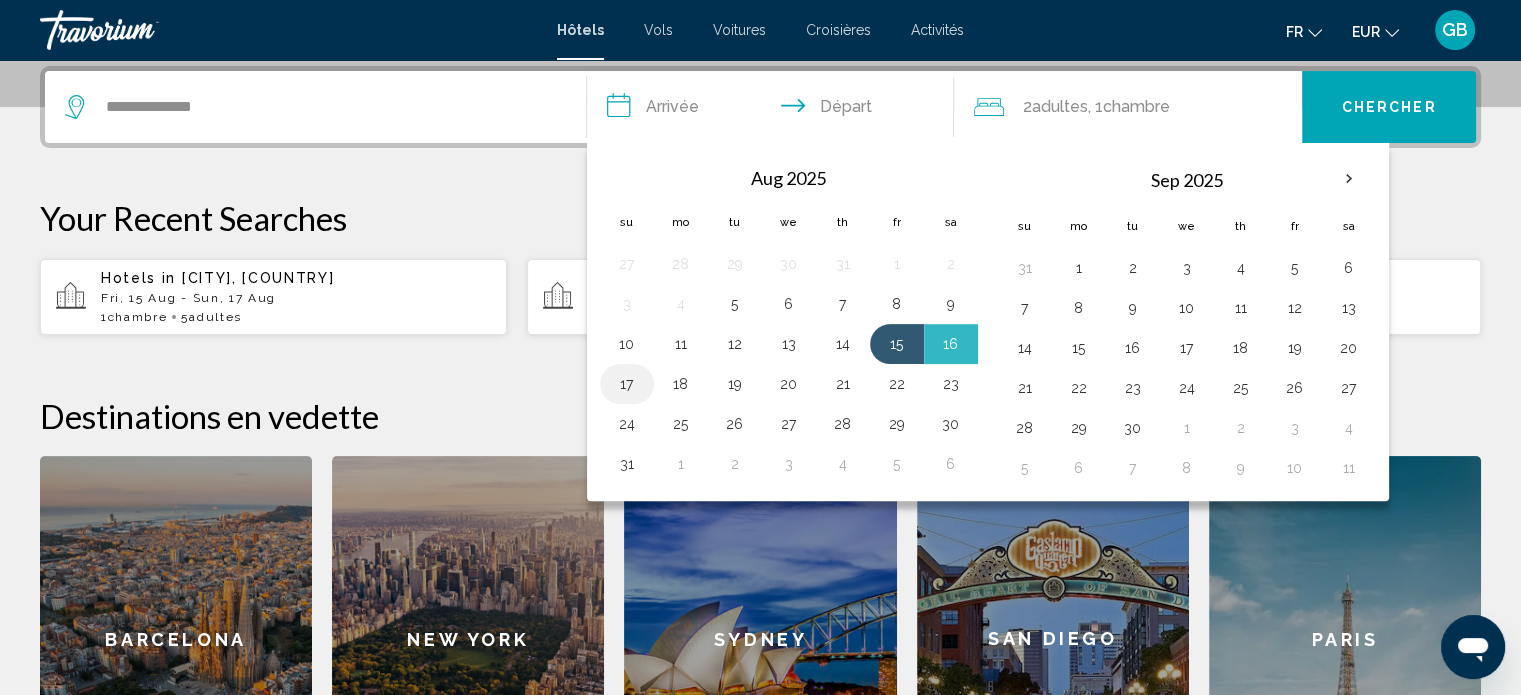 click on "17" at bounding box center [627, 384] 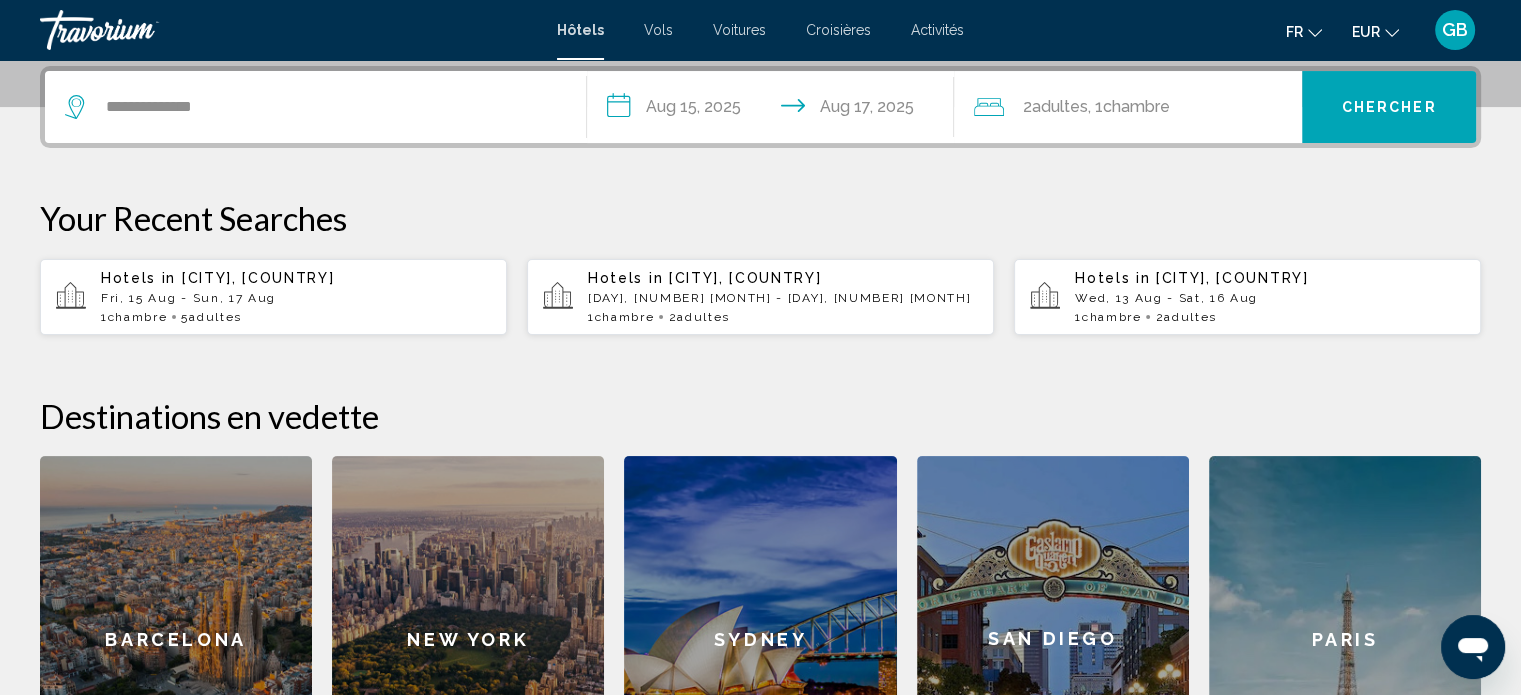 click on "2  Adulte Adultes , 1  Chambre pièces" 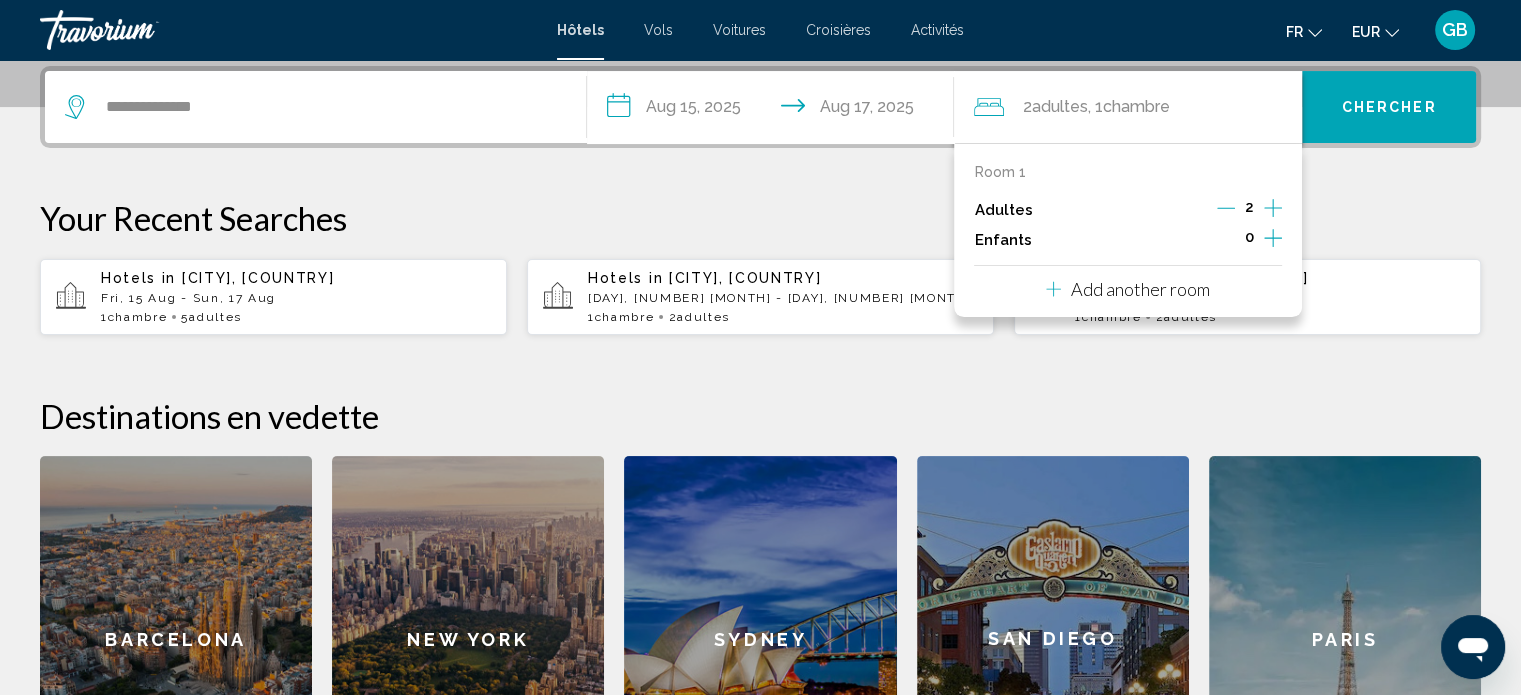 click 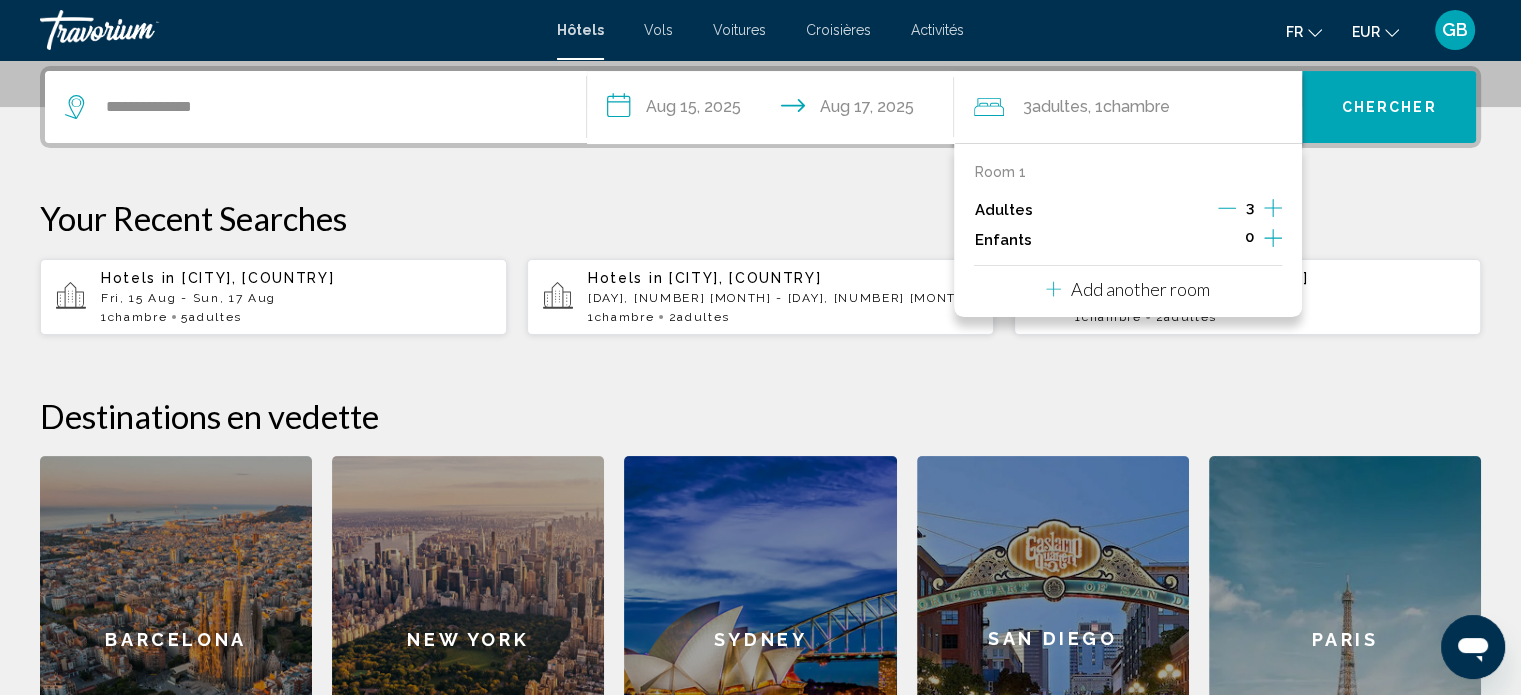 click 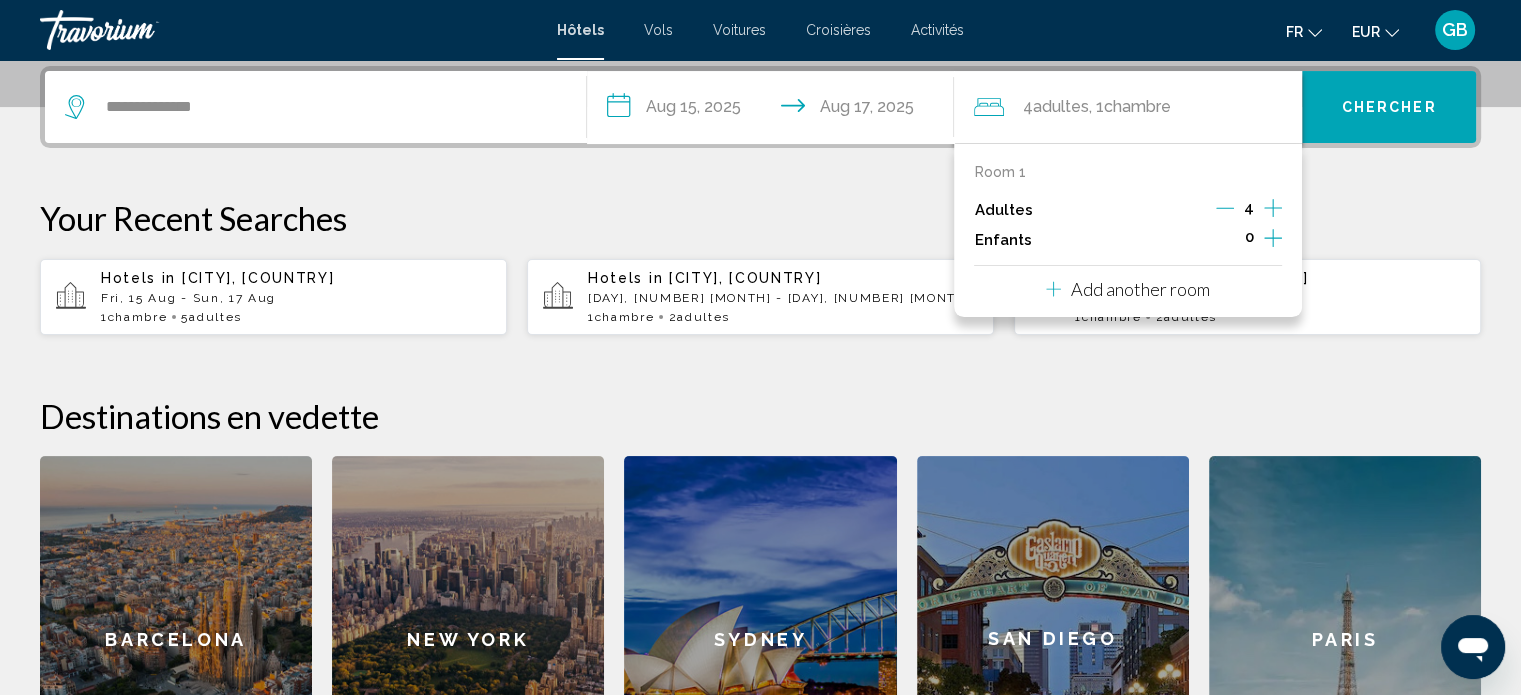 click 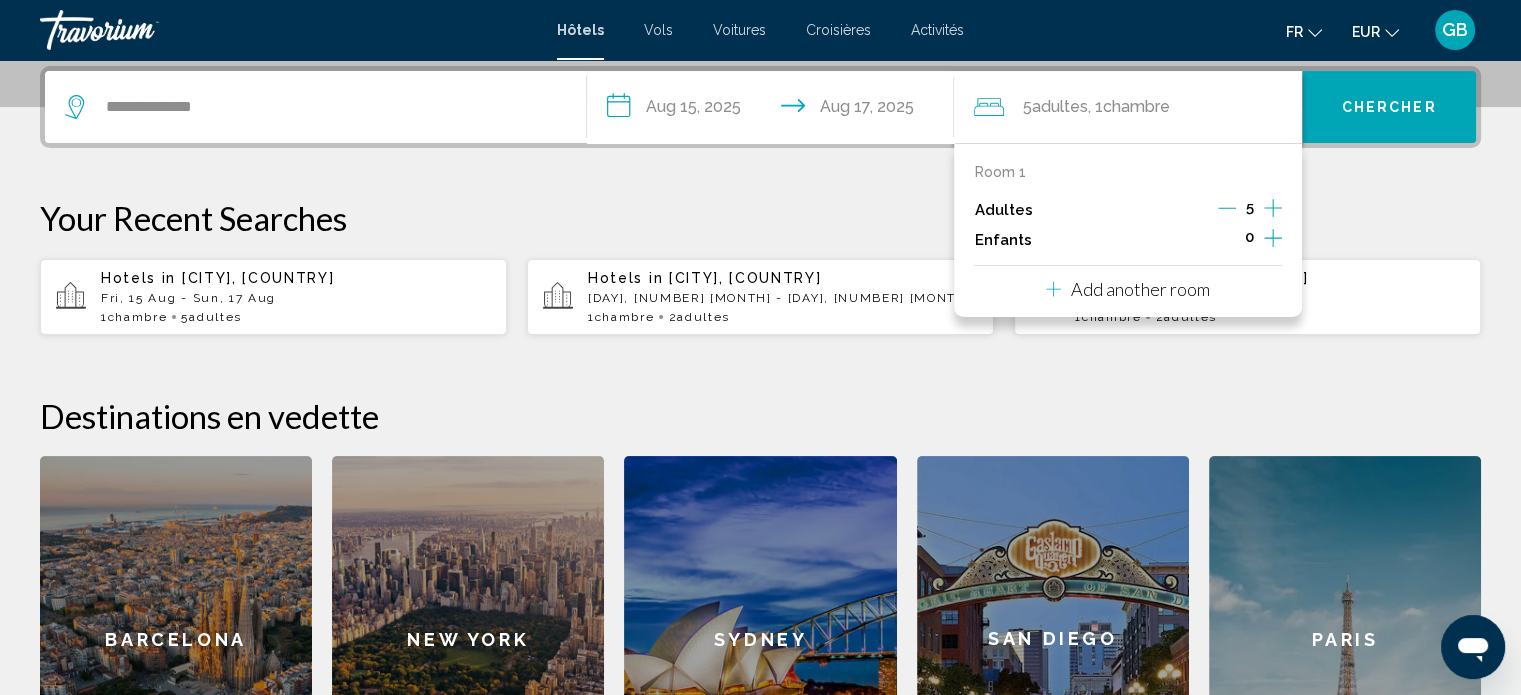 click on "Add another room" at bounding box center (1140, 289) 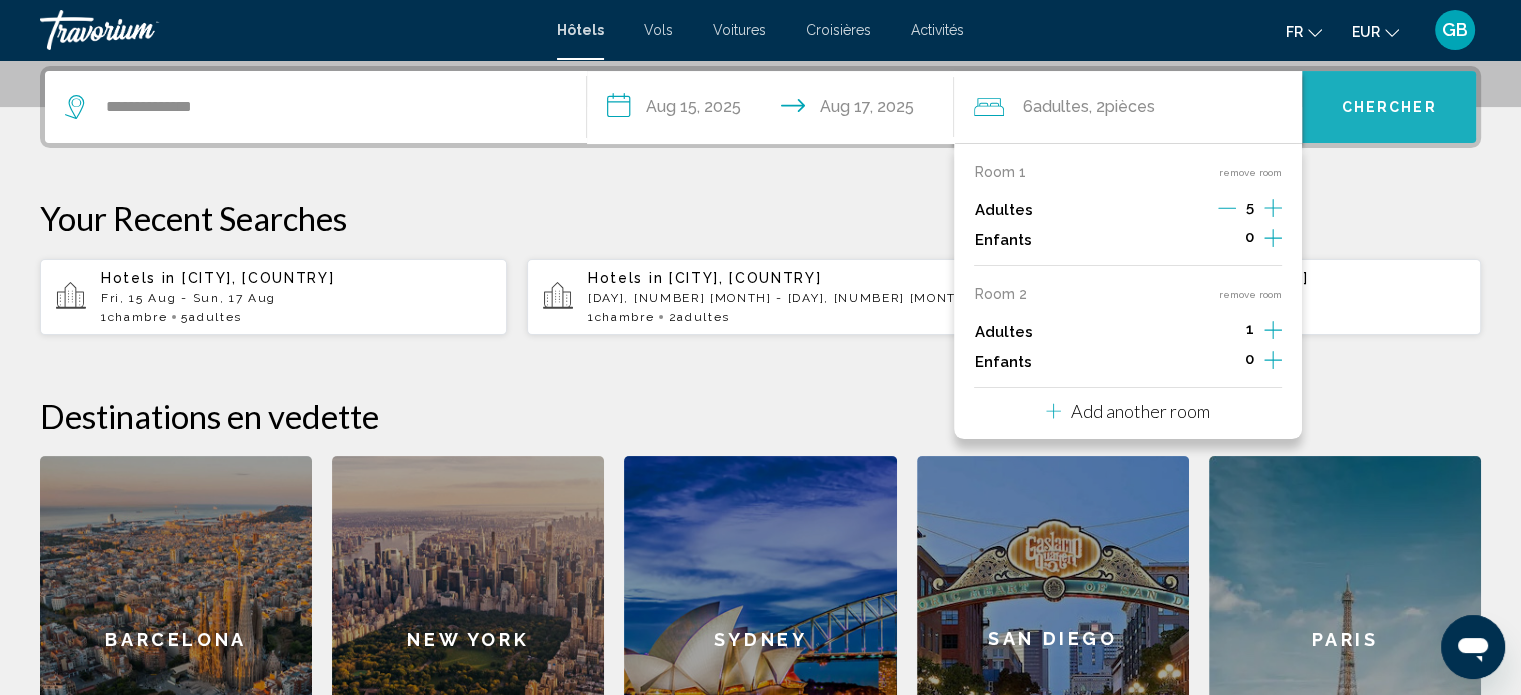 click on "Chercher" at bounding box center [1389, 108] 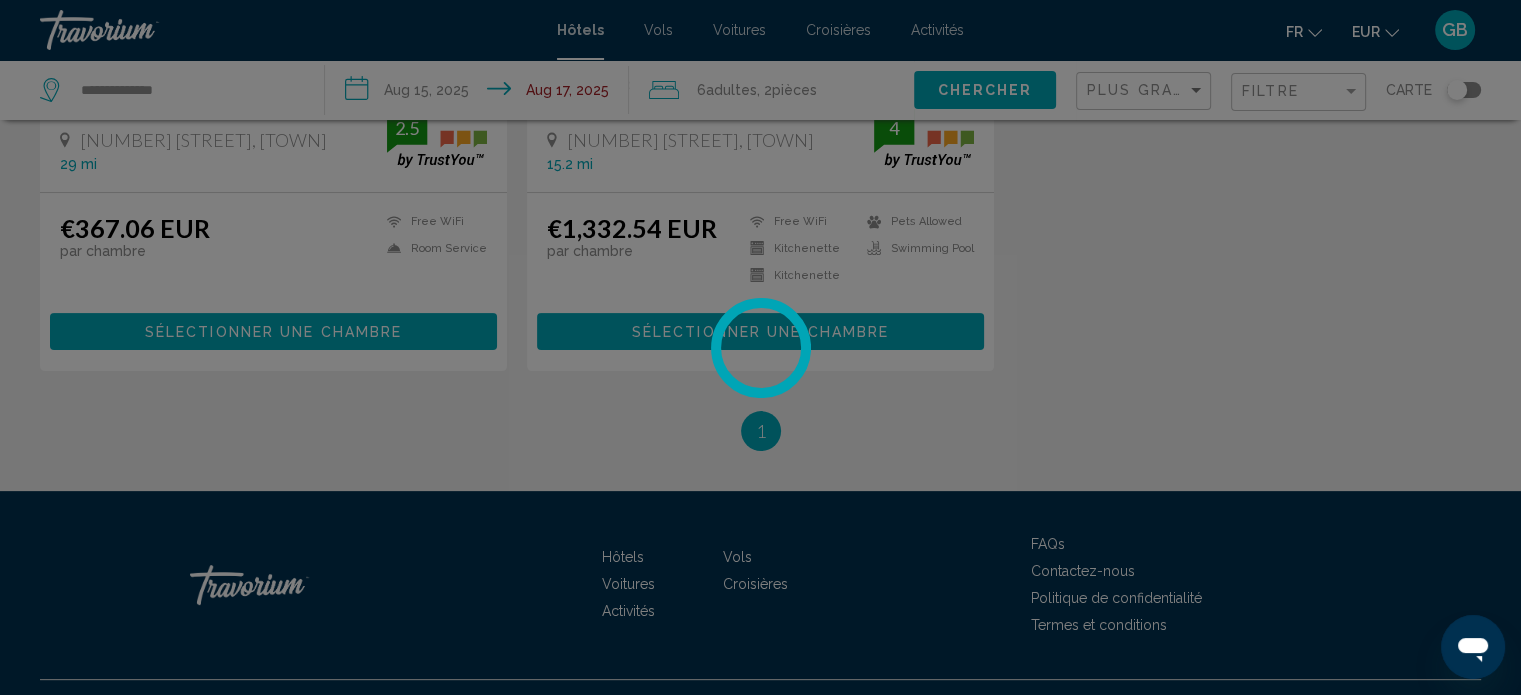 scroll, scrollTop: 0, scrollLeft: 0, axis: both 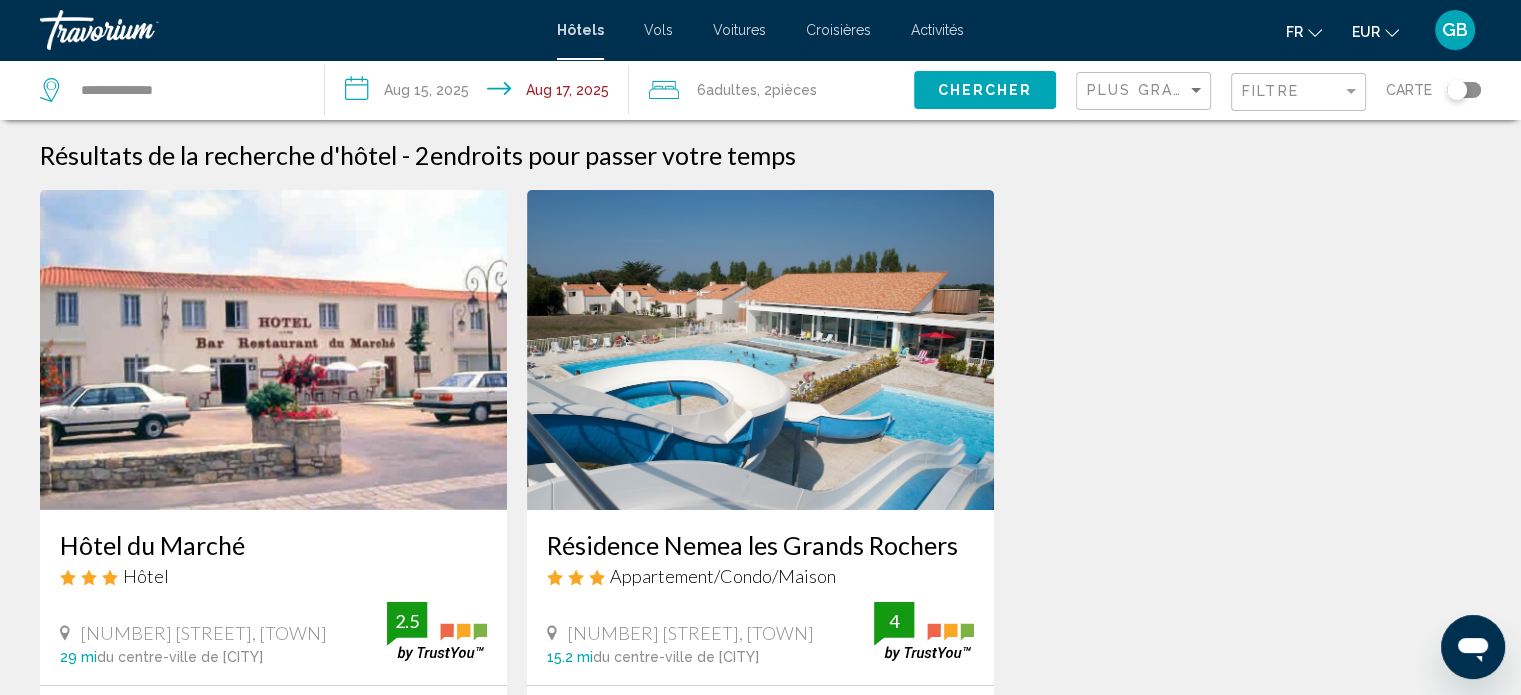 click on "Carte" 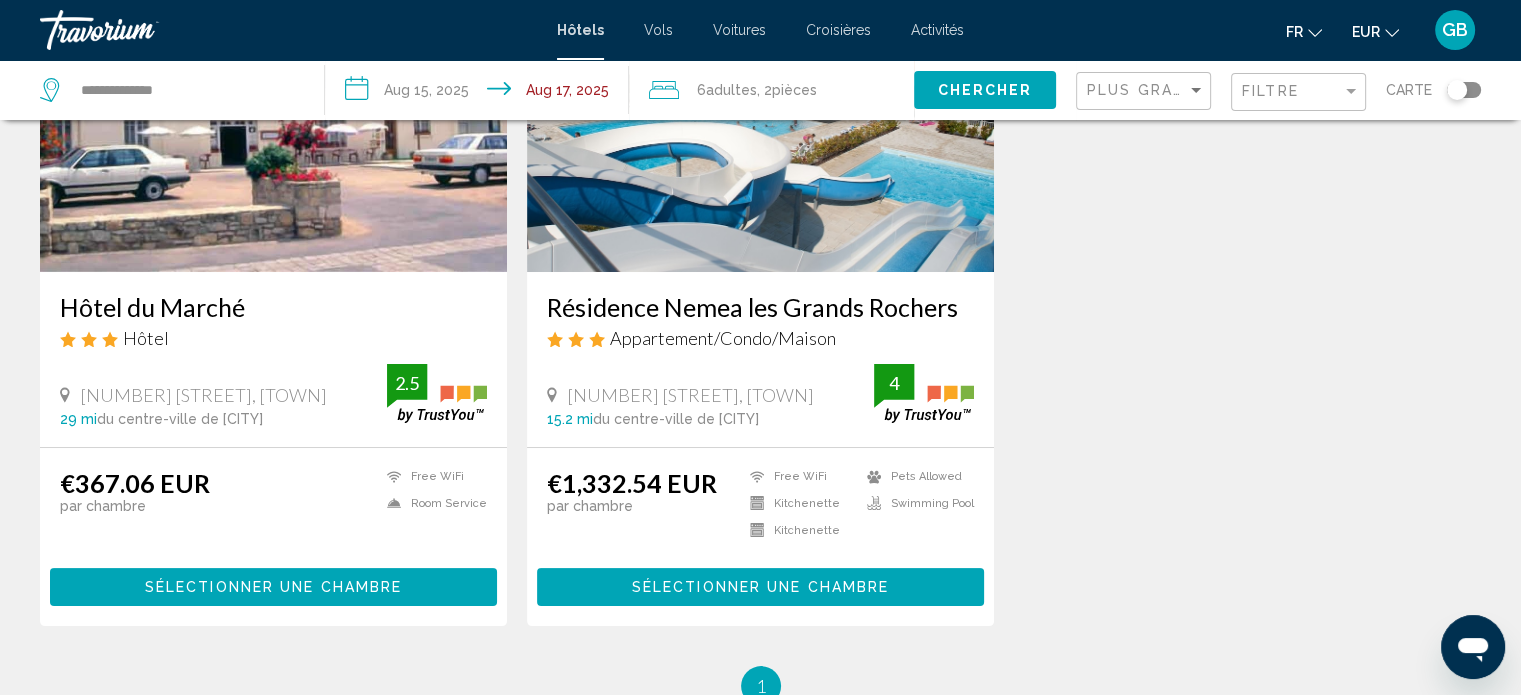 scroll, scrollTop: 240, scrollLeft: 0, axis: vertical 